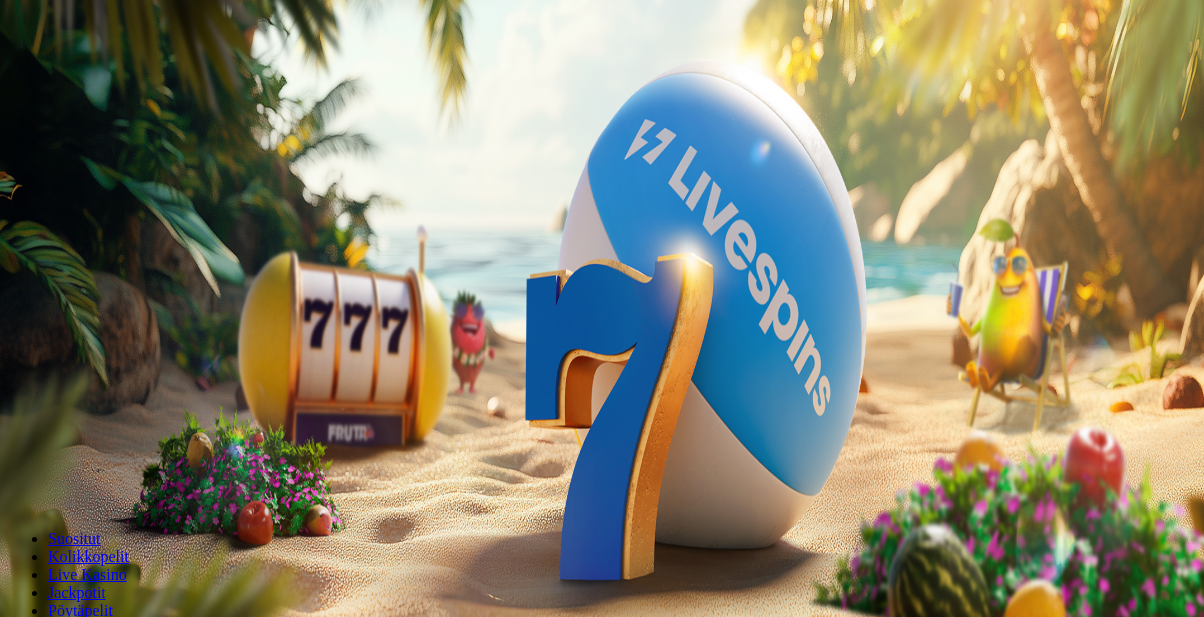 scroll, scrollTop: 0, scrollLeft: 0, axis: both 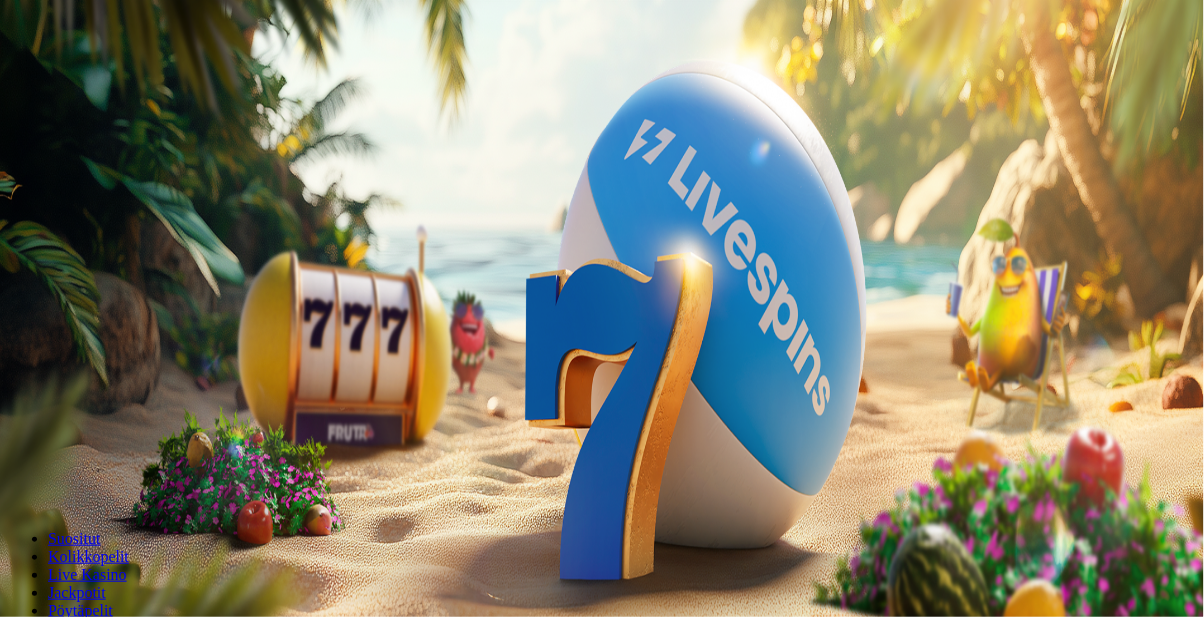 click on "Kirjaudu" at bounding box center (138, 72) 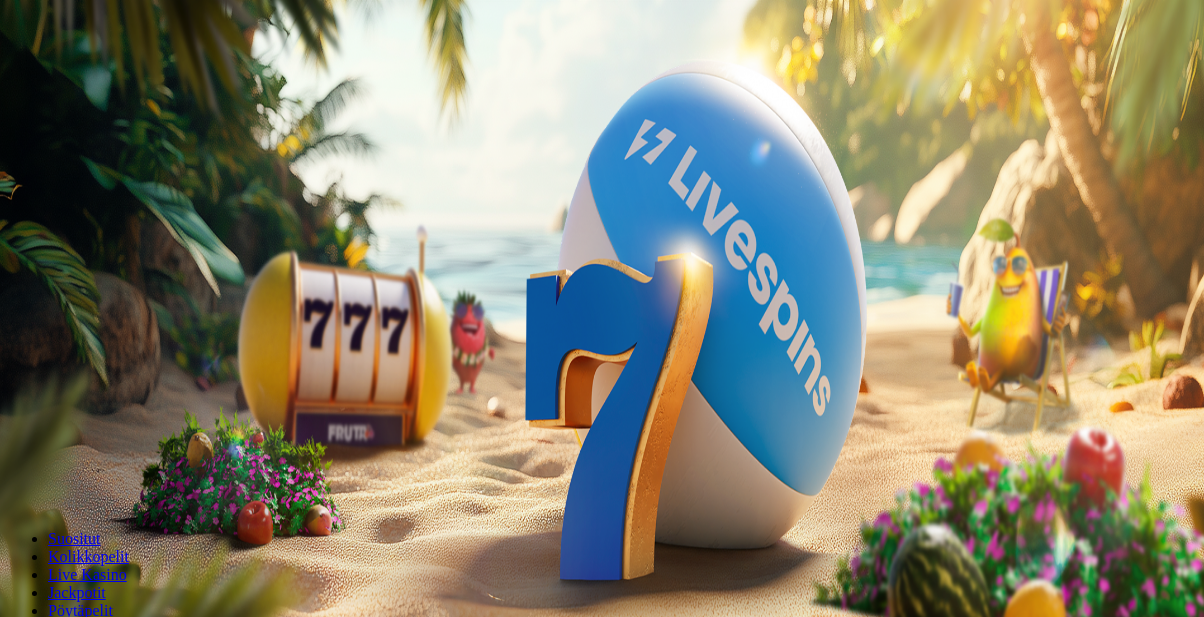 scroll, scrollTop: 0, scrollLeft: 0, axis: both 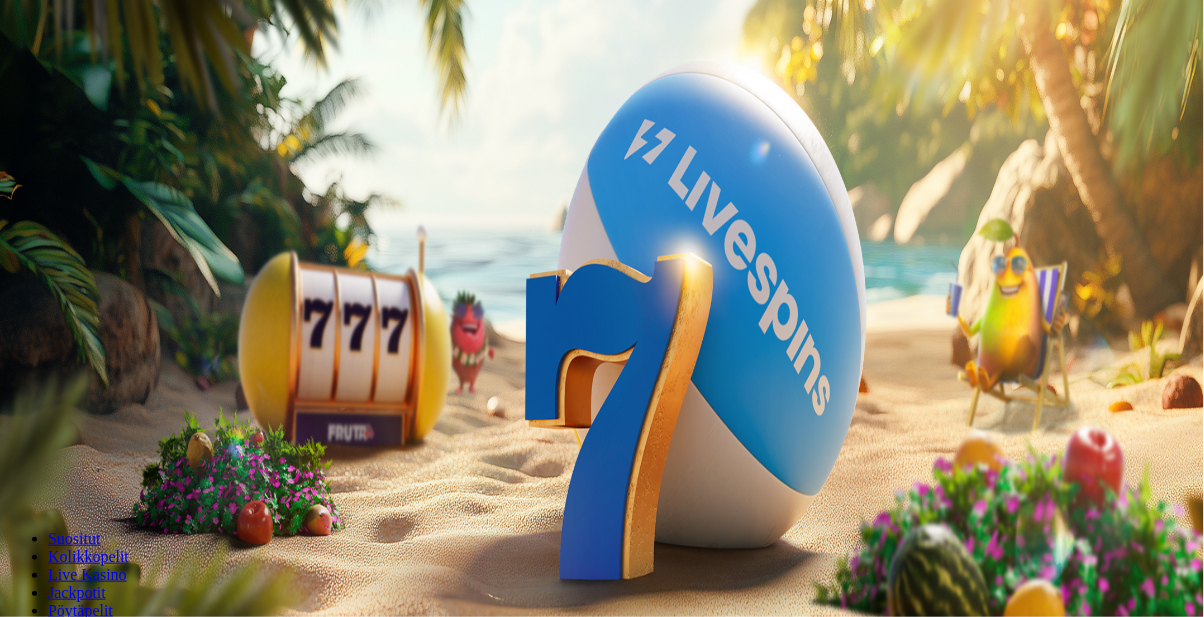 click on "Kirjaudu" at bounding box center [138, 72] 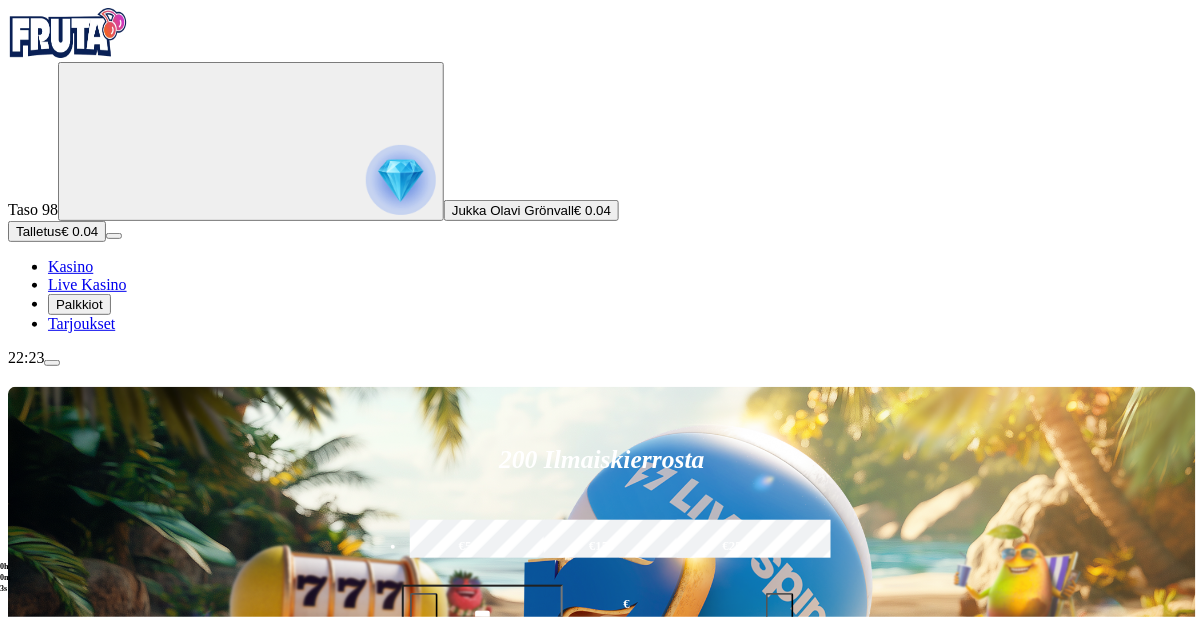 scroll, scrollTop: 40, scrollLeft: 0, axis: vertical 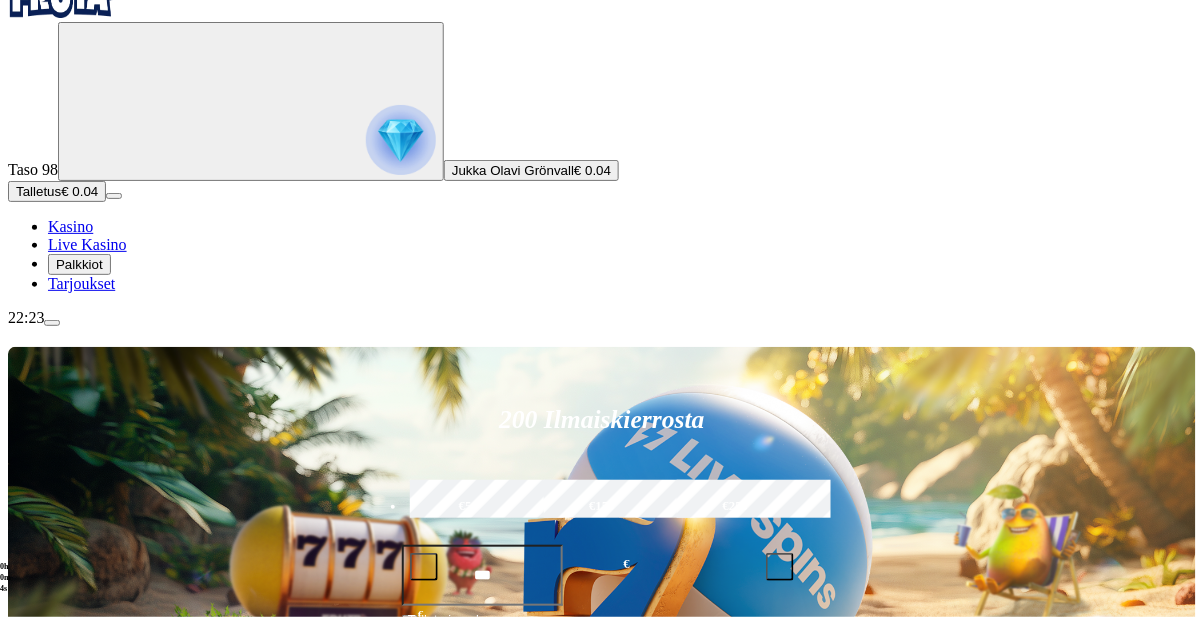 click on "Palkkiot" at bounding box center [79, 264] 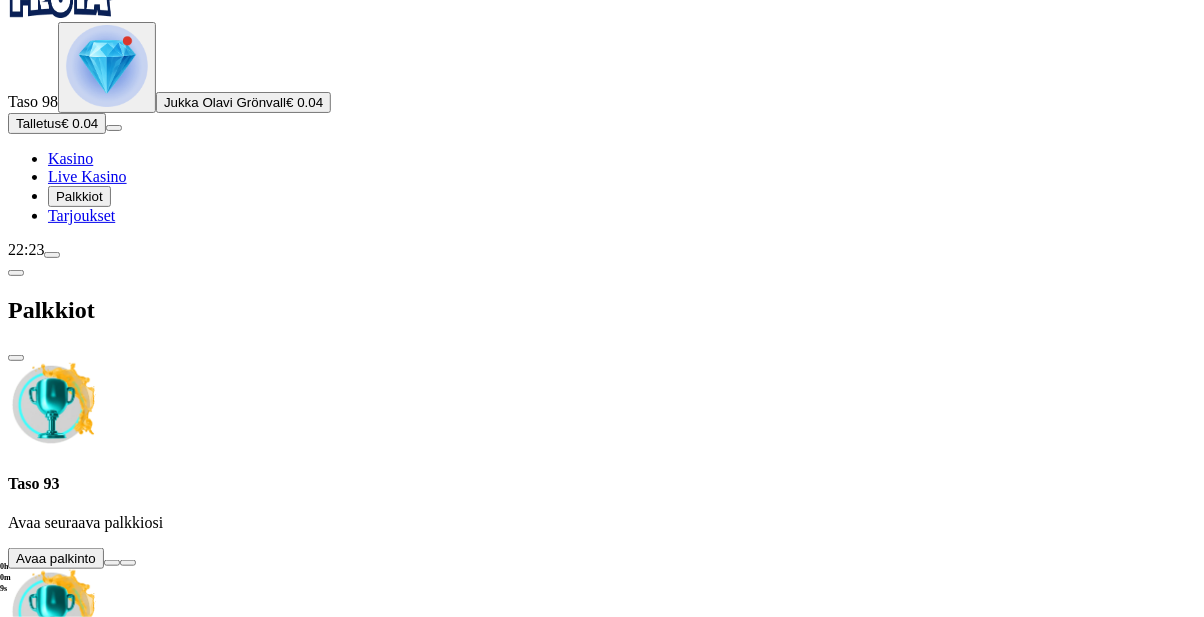 scroll, scrollTop: 365, scrollLeft: 0, axis: vertical 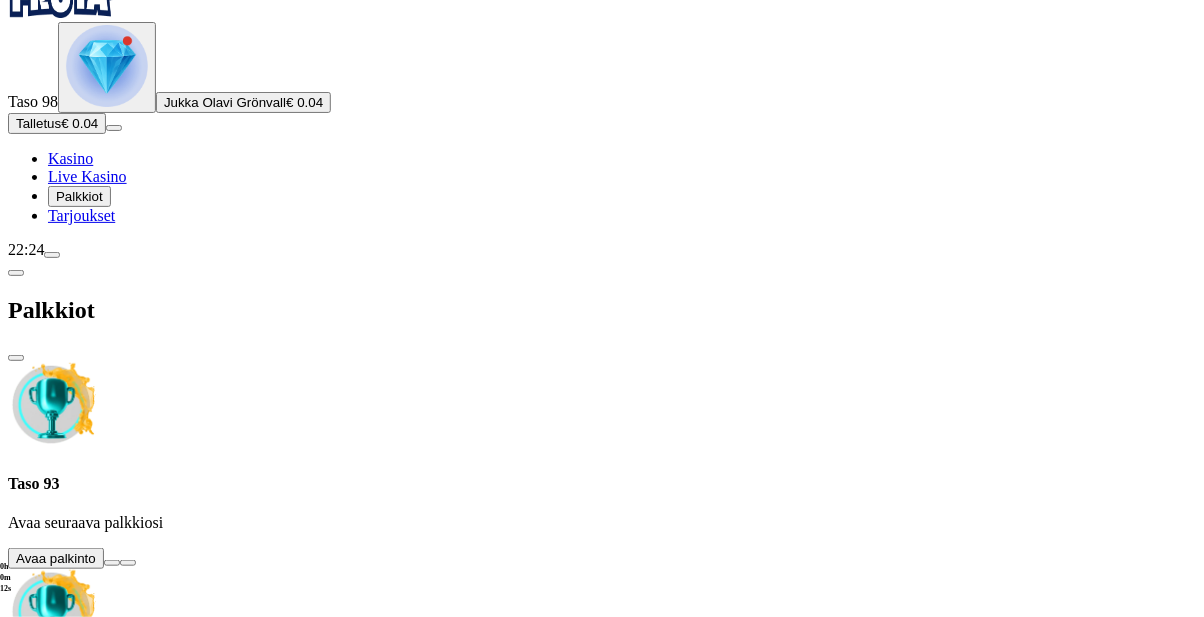 click at bounding box center (112, 1393) 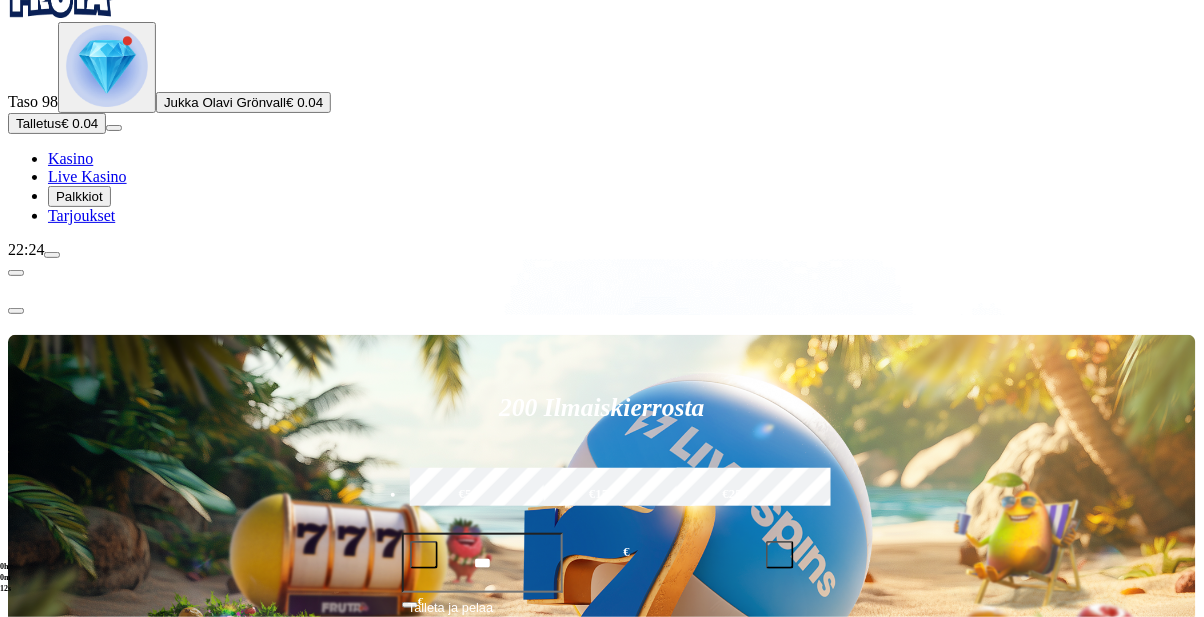 scroll, scrollTop: 0, scrollLeft: 0, axis: both 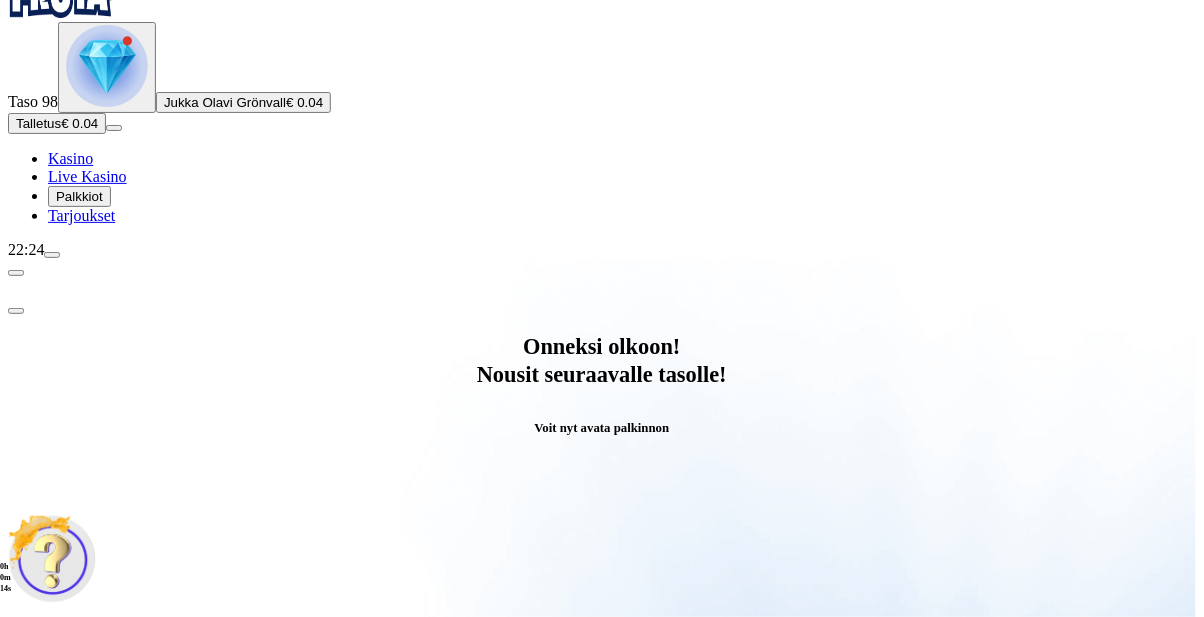 click on "Avaa palkinto" at bounding box center (602, 755) 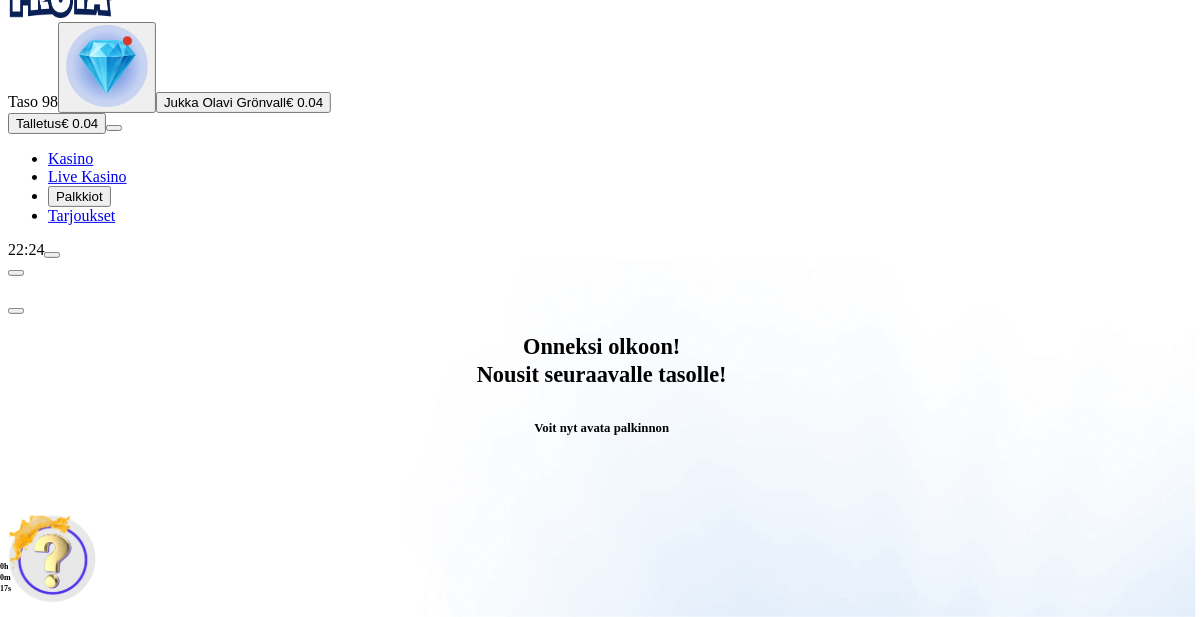click at bounding box center [88, 959] 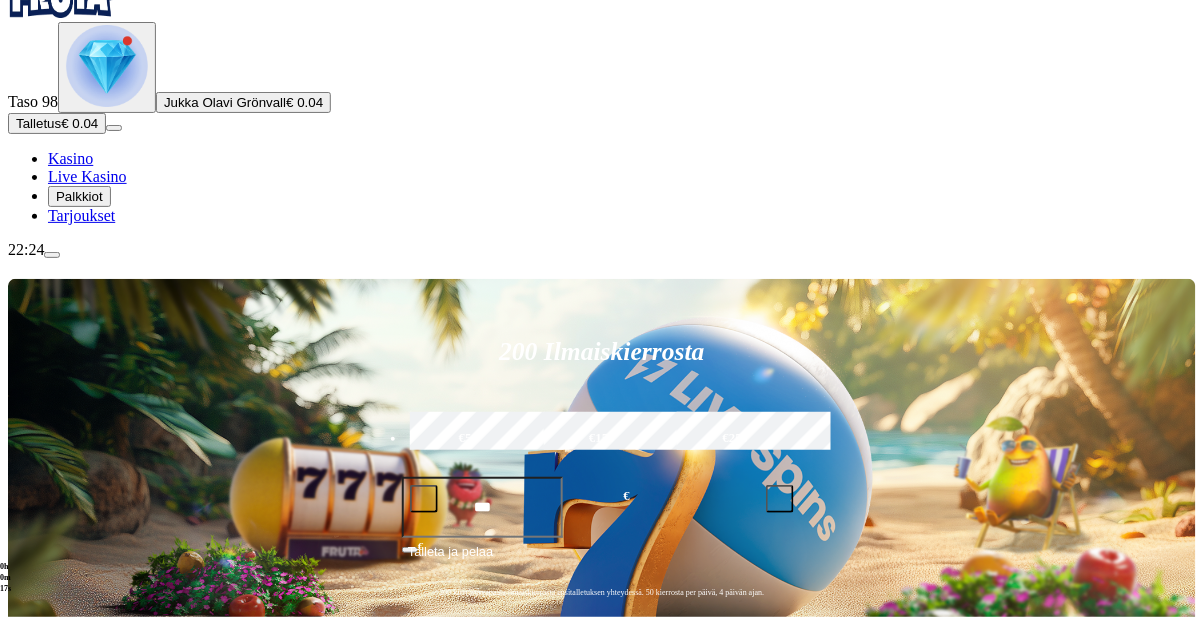 scroll, scrollTop: 0, scrollLeft: 0, axis: both 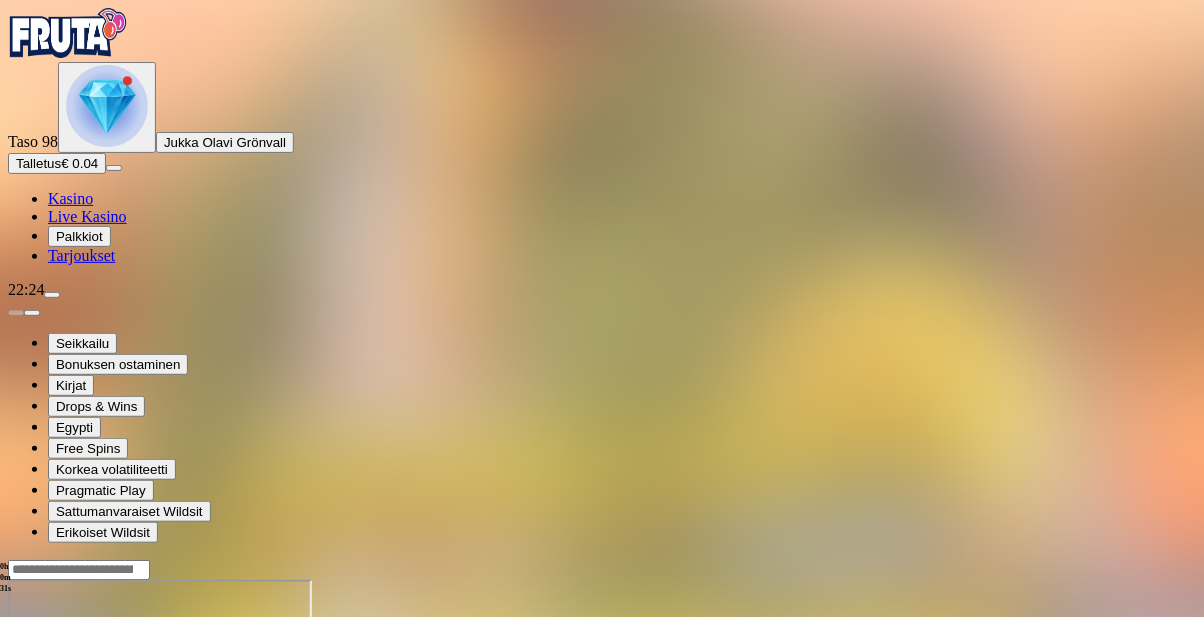click at bounding box center [602, 747] 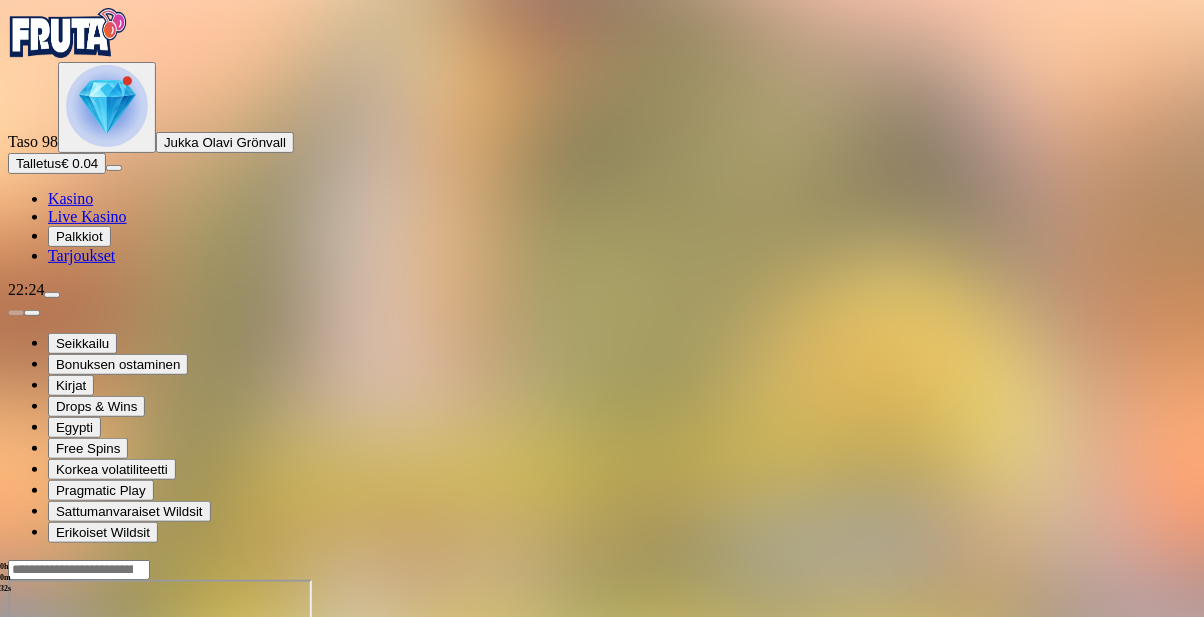 click at bounding box center (48, 752) 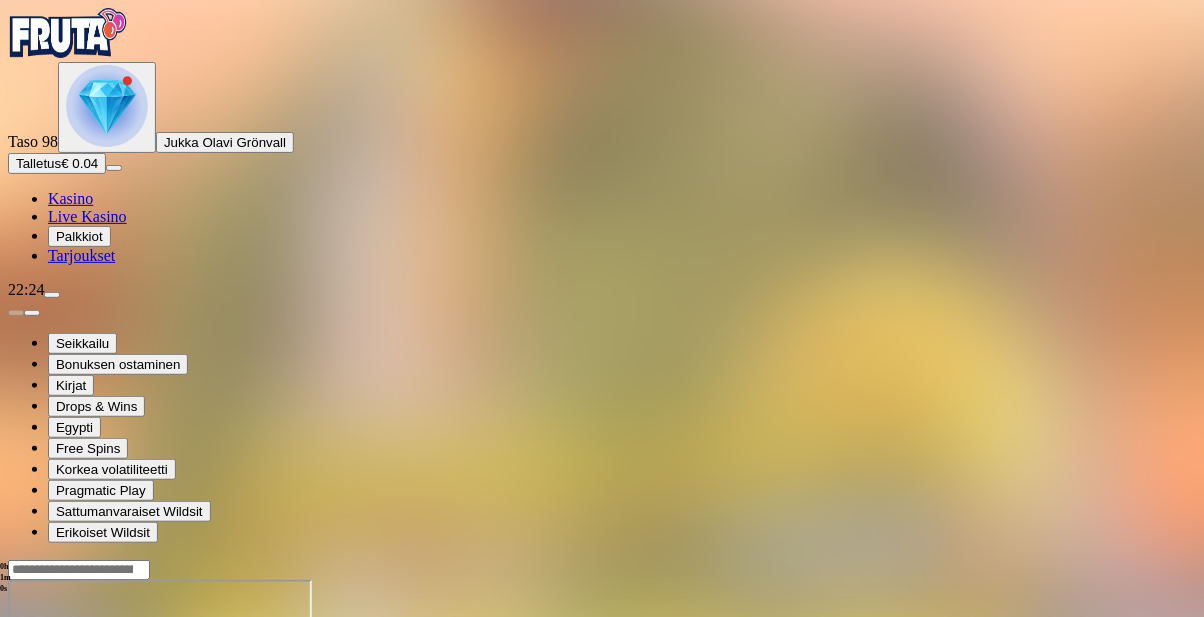 click at bounding box center [48, 752] 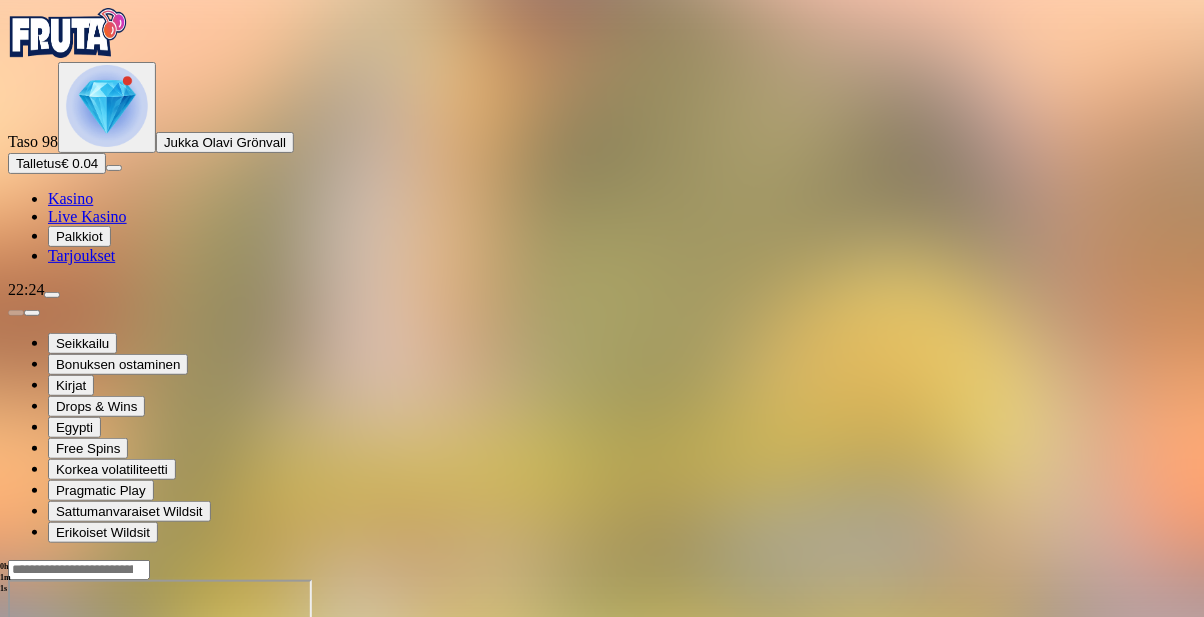 click at bounding box center (48, 752) 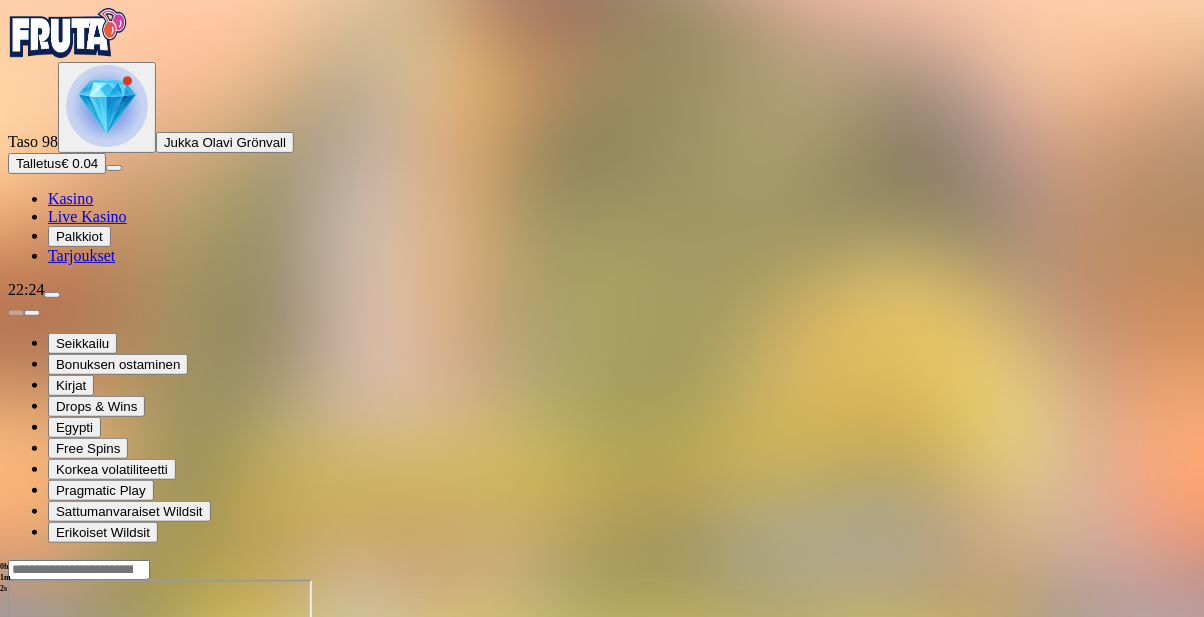 click at bounding box center [16, 752] 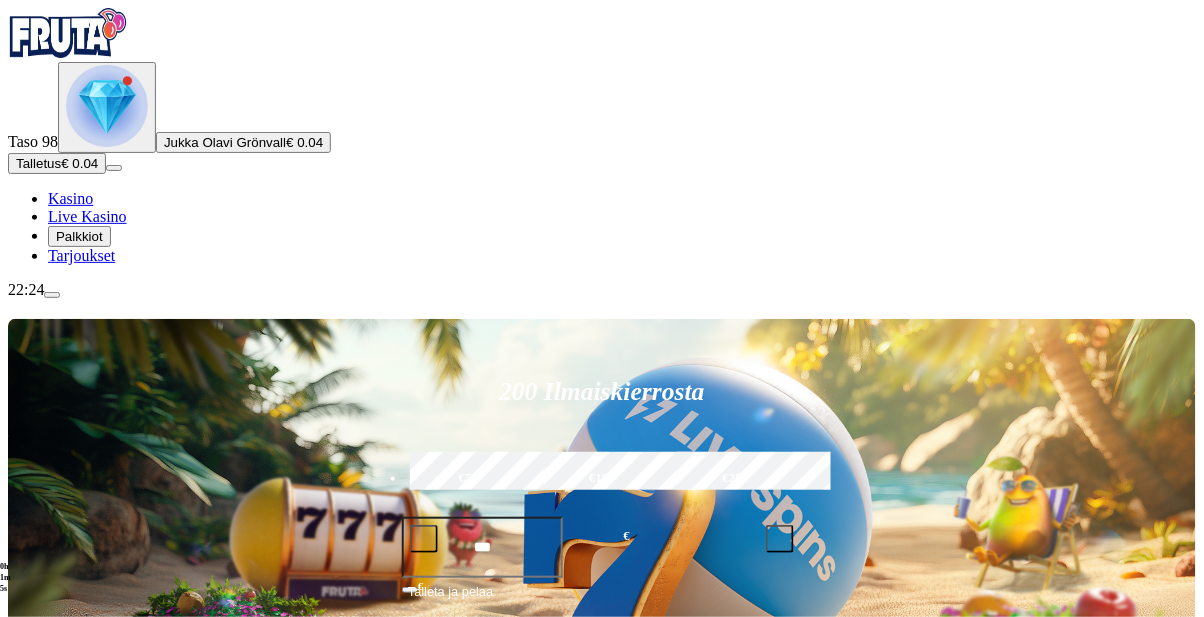 click at bounding box center [107, 106] 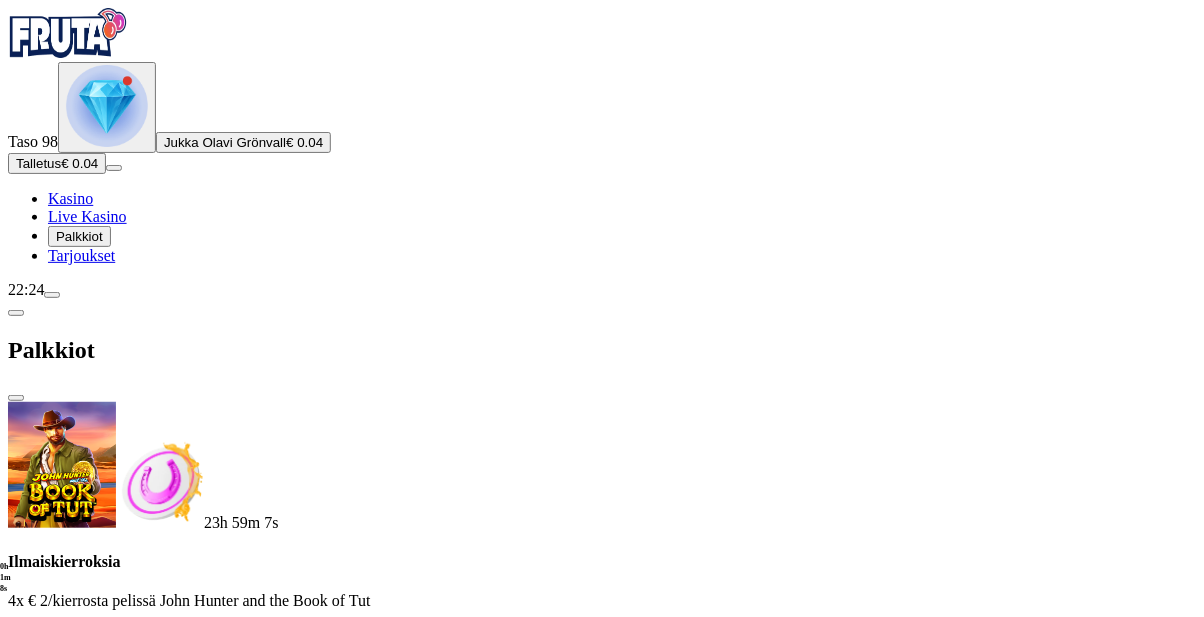 click at bounding box center [88, 641] 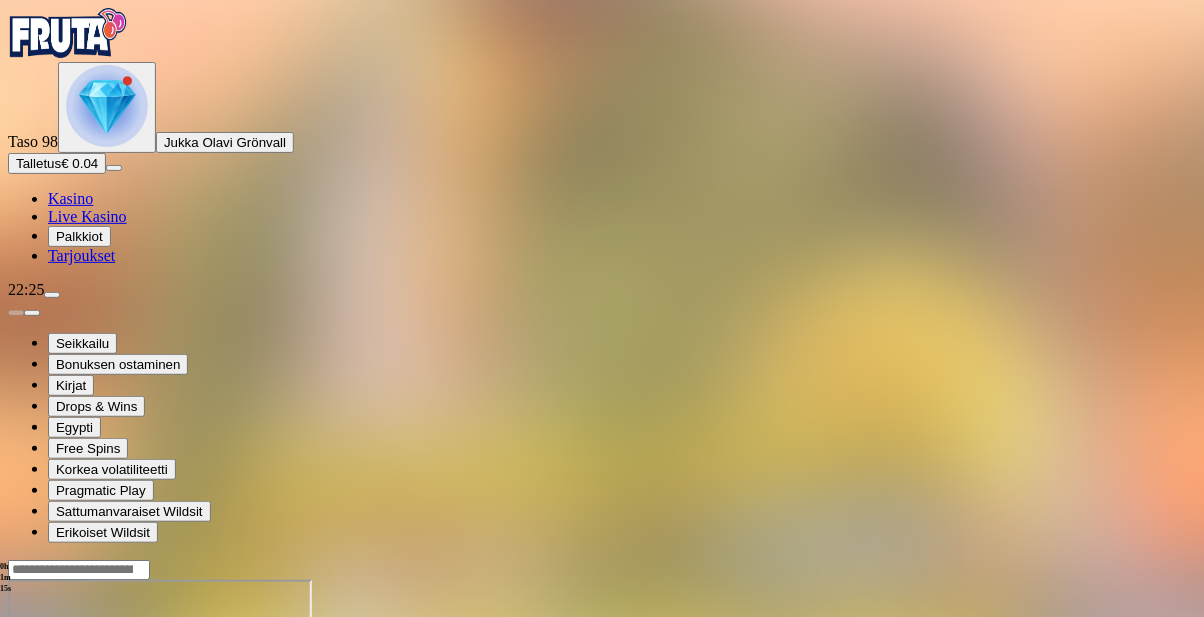 scroll, scrollTop: 64, scrollLeft: 0, axis: vertical 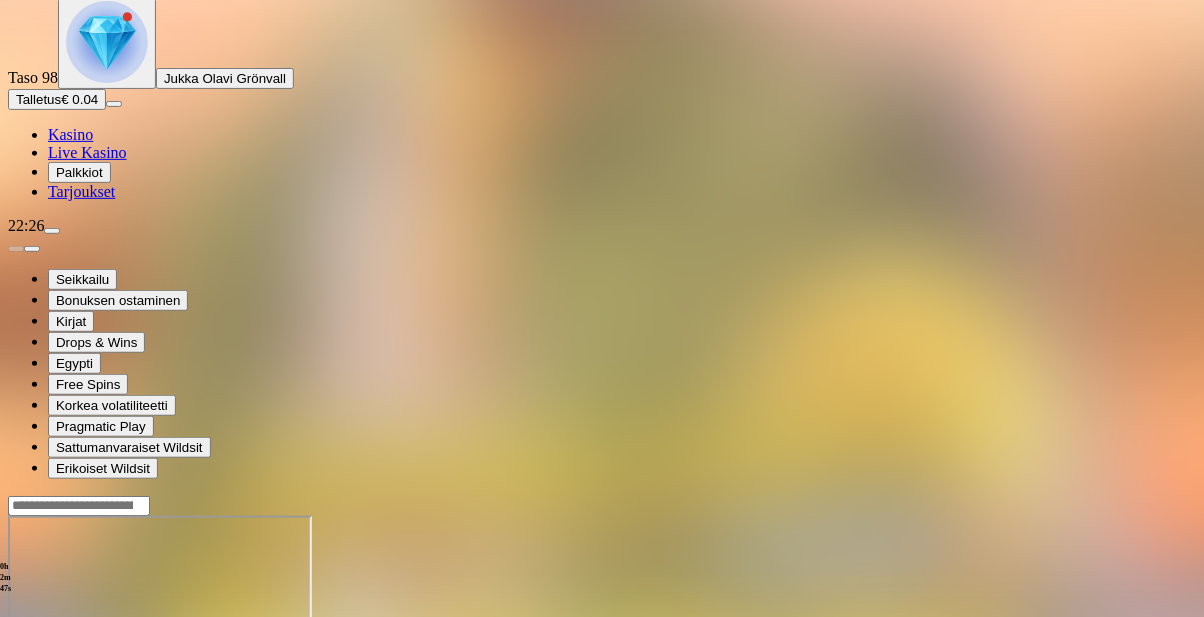 click at bounding box center (16, 688) 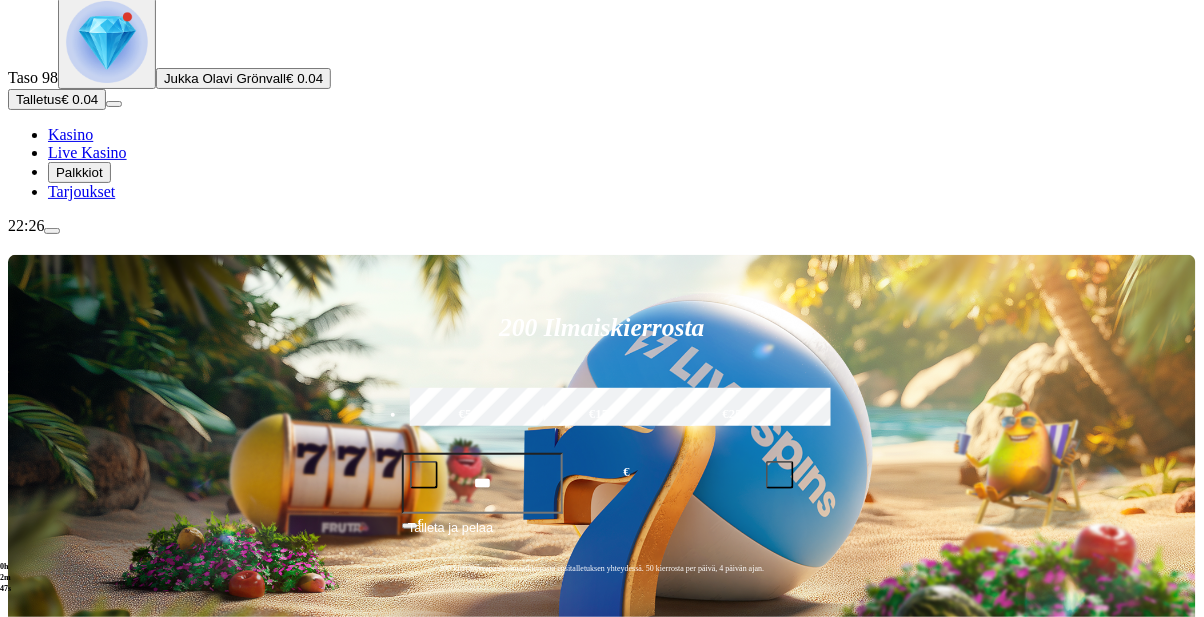 scroll, scrollTop: 0, scrollLeft: 0, axis: both 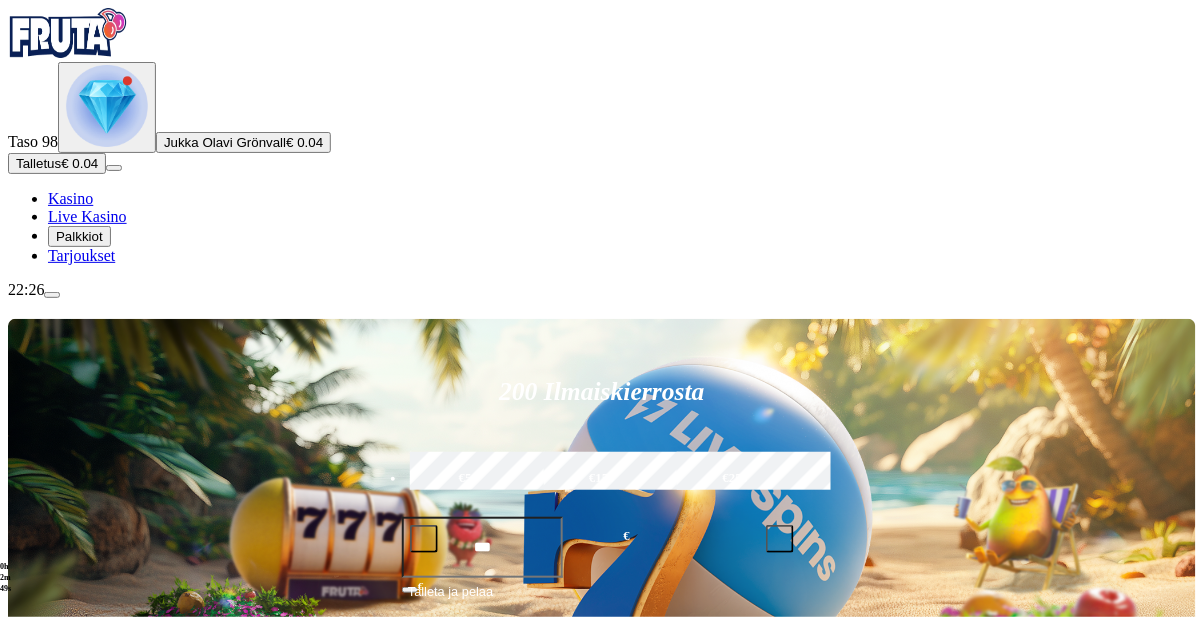 click at bounding box center [52, 295] 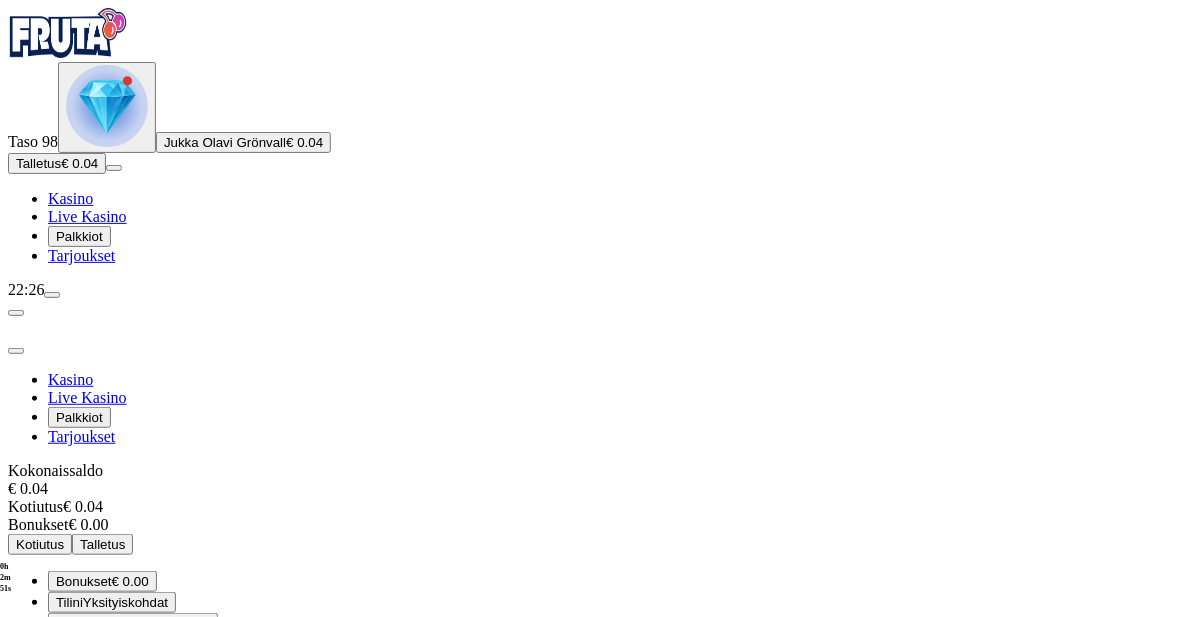 scroll, scrollTop: 95, scrollLeft: 0, axis: vertical 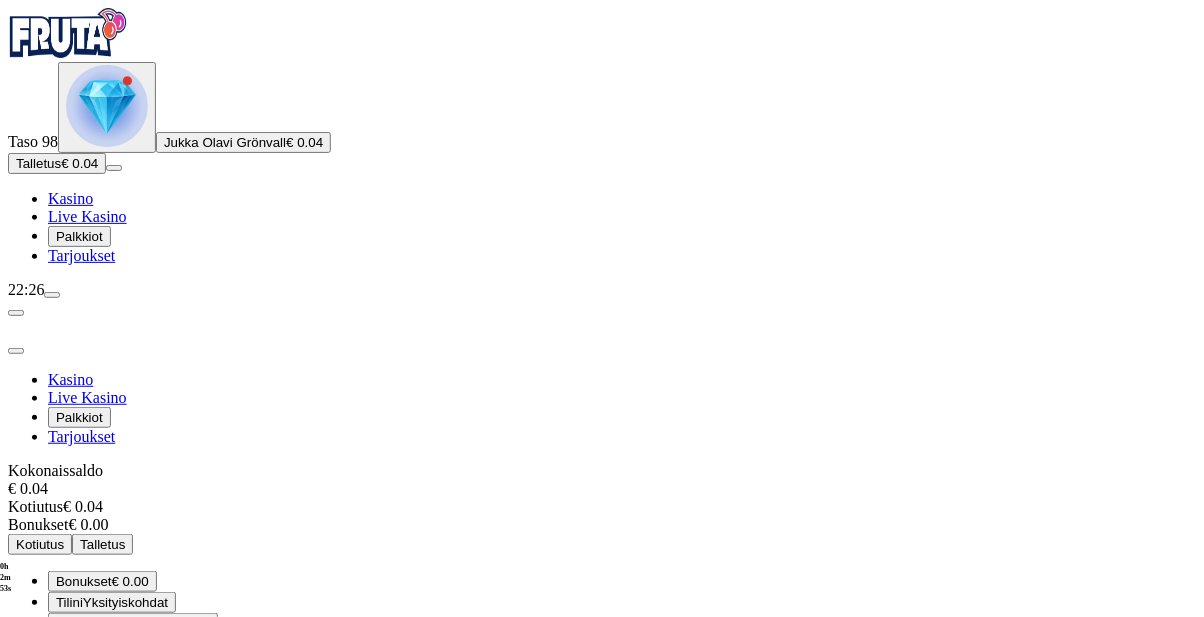 click on "Kirjaudu ulos" at bounding box center (54, 786) 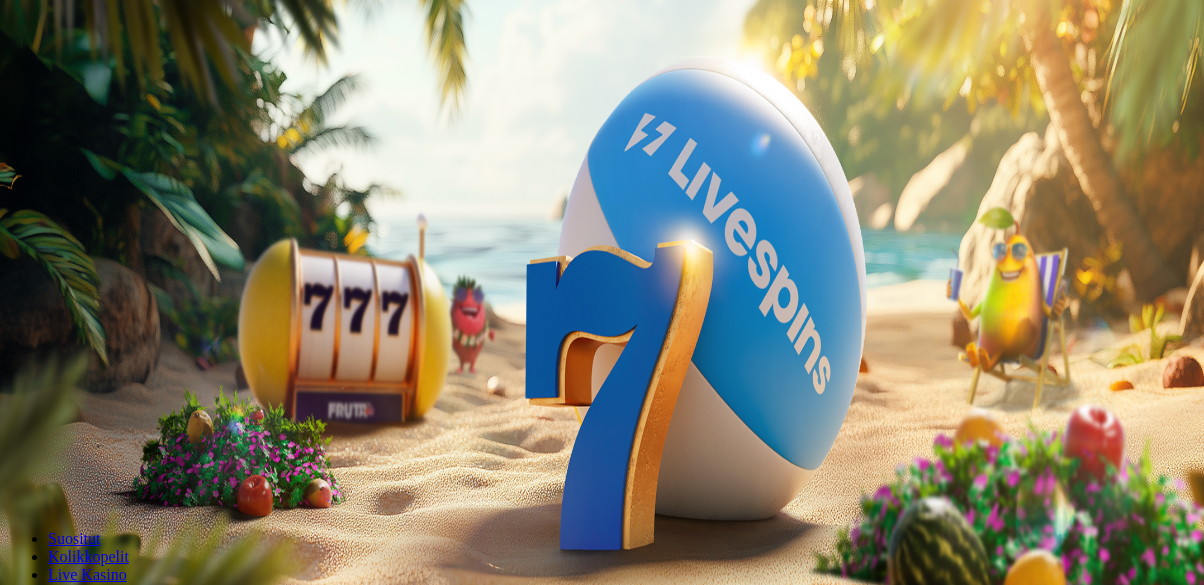 scroll, scrollTop: 0, scrollLeft: 0, axis: both 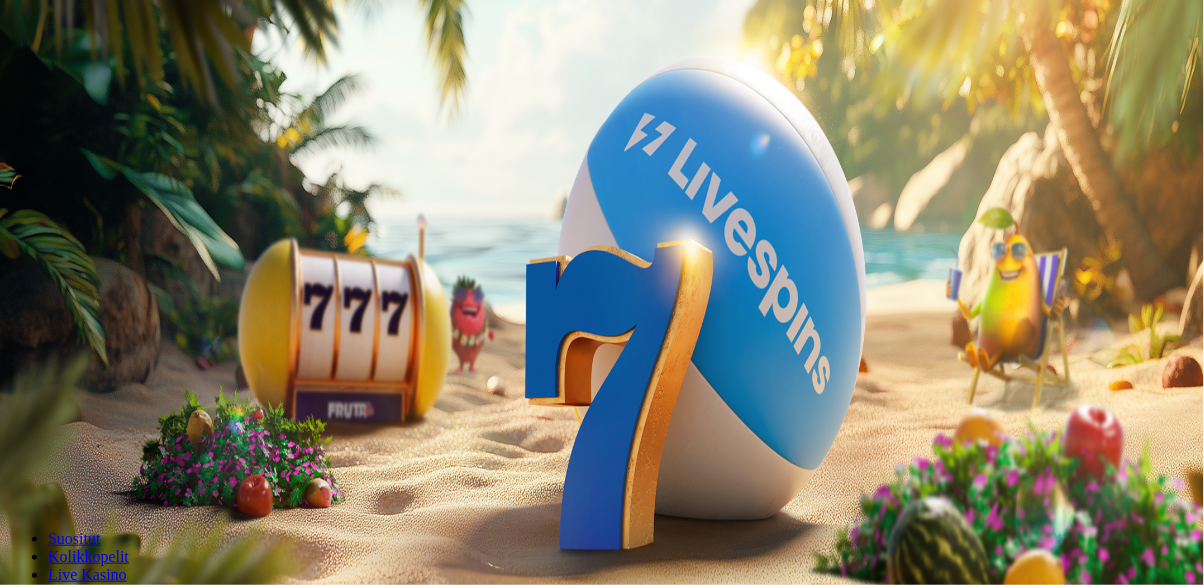 click on "Tarjoukset" at bounding box center [81, 143] 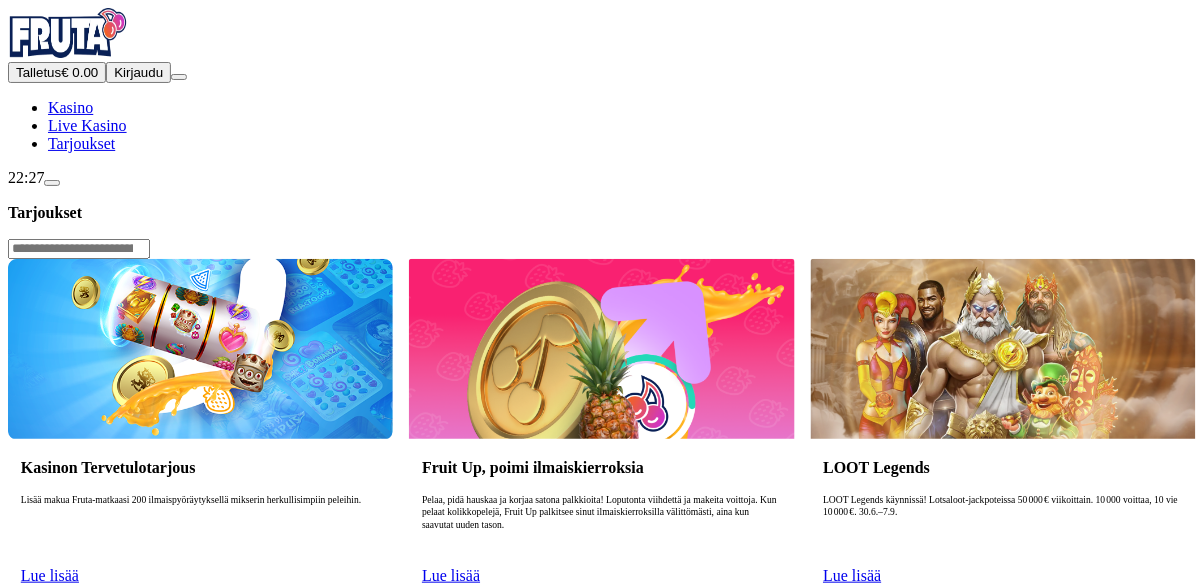 click on "Kirjaudu" at bounding box center [138, 72] 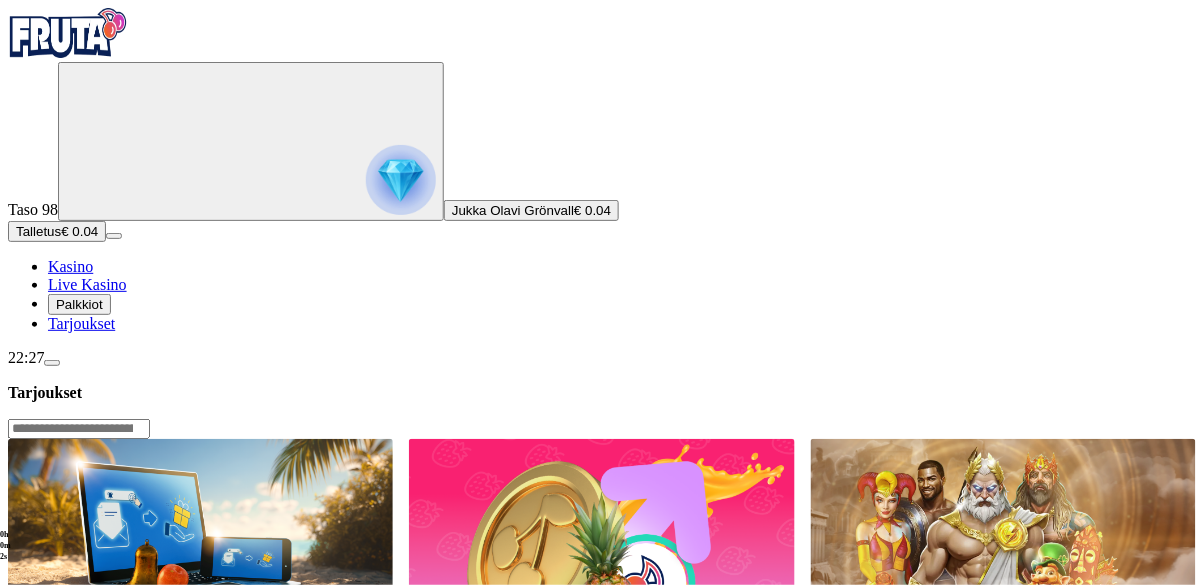 click on "22:27" at bounding box center [602, 358] 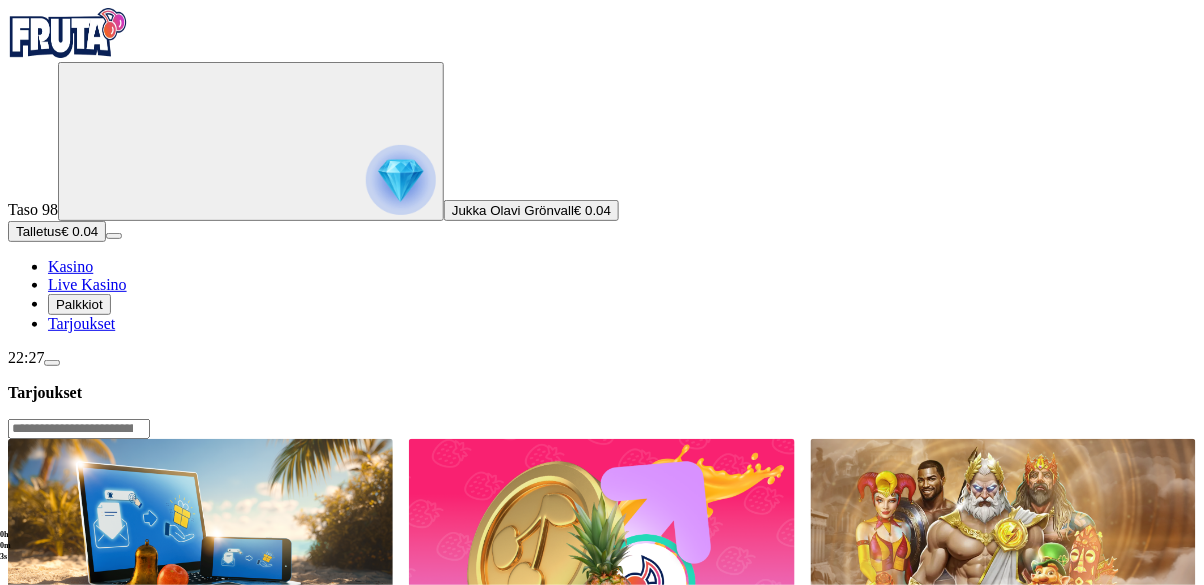 click on "Palkkiot" at bounding box center (79, 304) 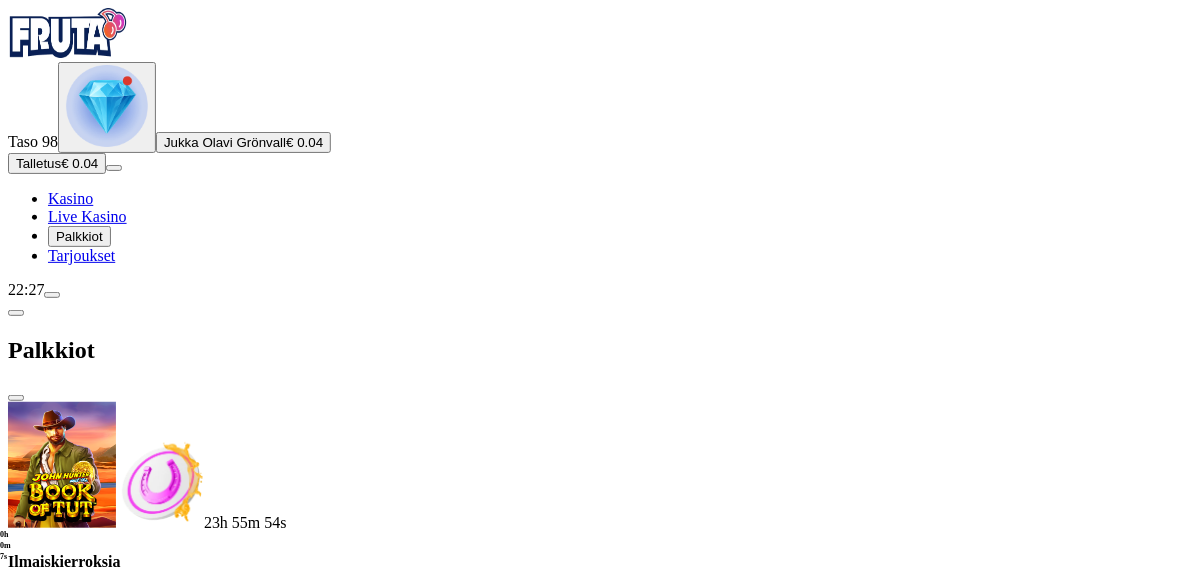 scroll, scrollTop: 60, scrollLeft: 0, axis: vertical 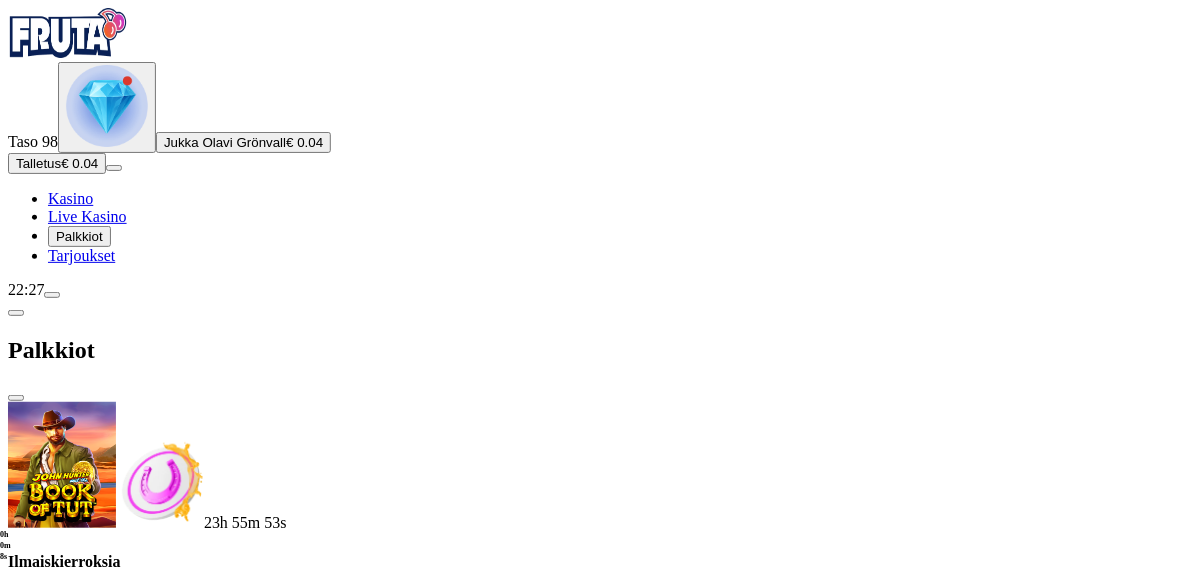 click at bounding box center [112, 849] 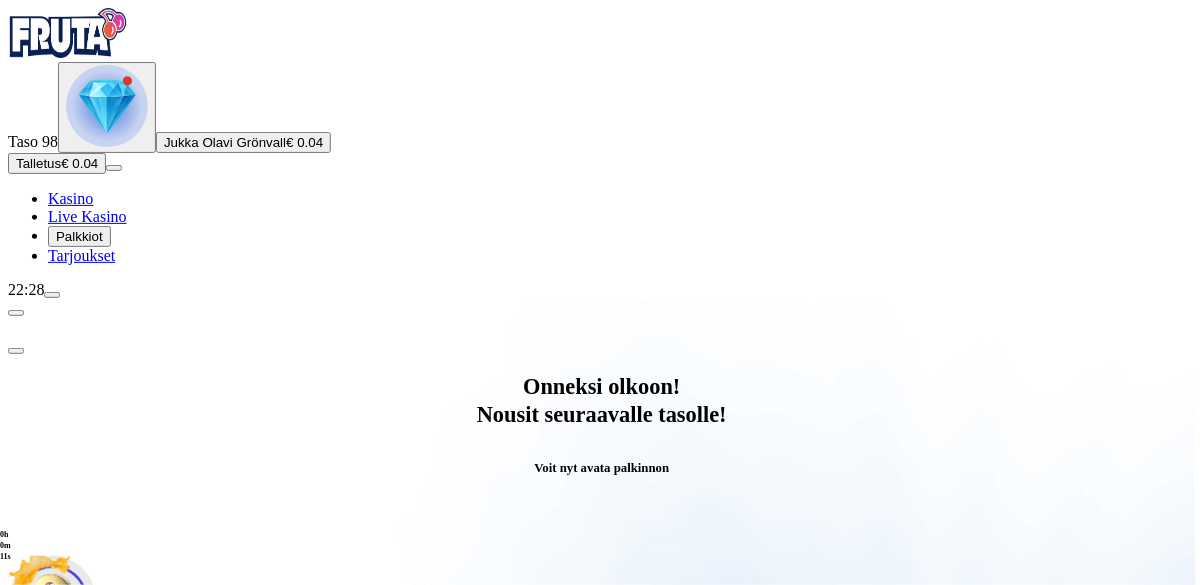click on "Avaa palkinto" at bounding box center (602, 795) 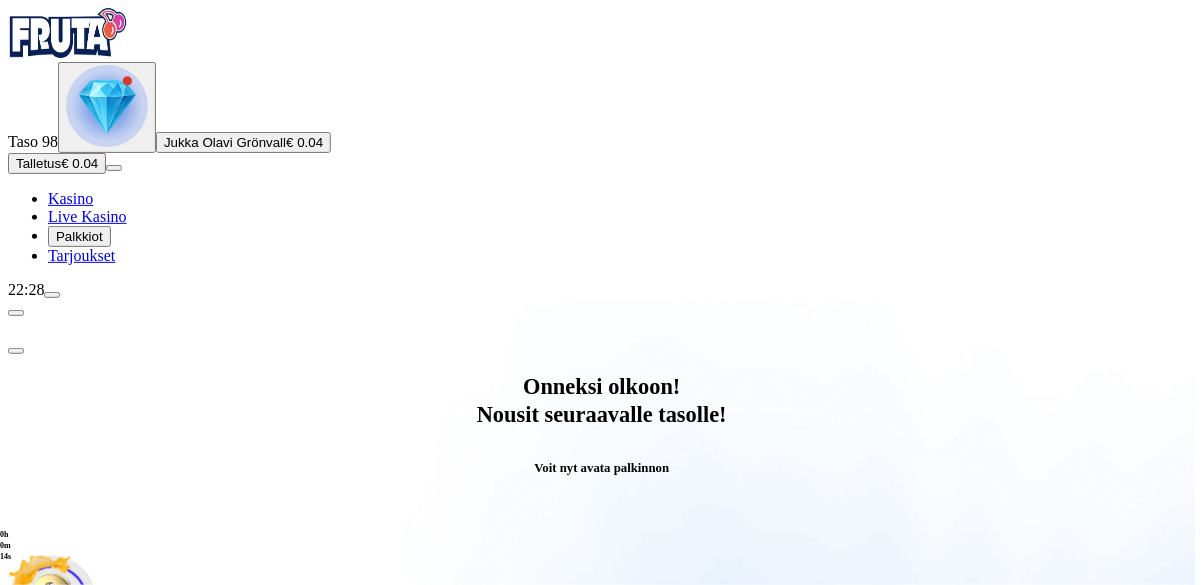 click at bounding box center (88, 999) 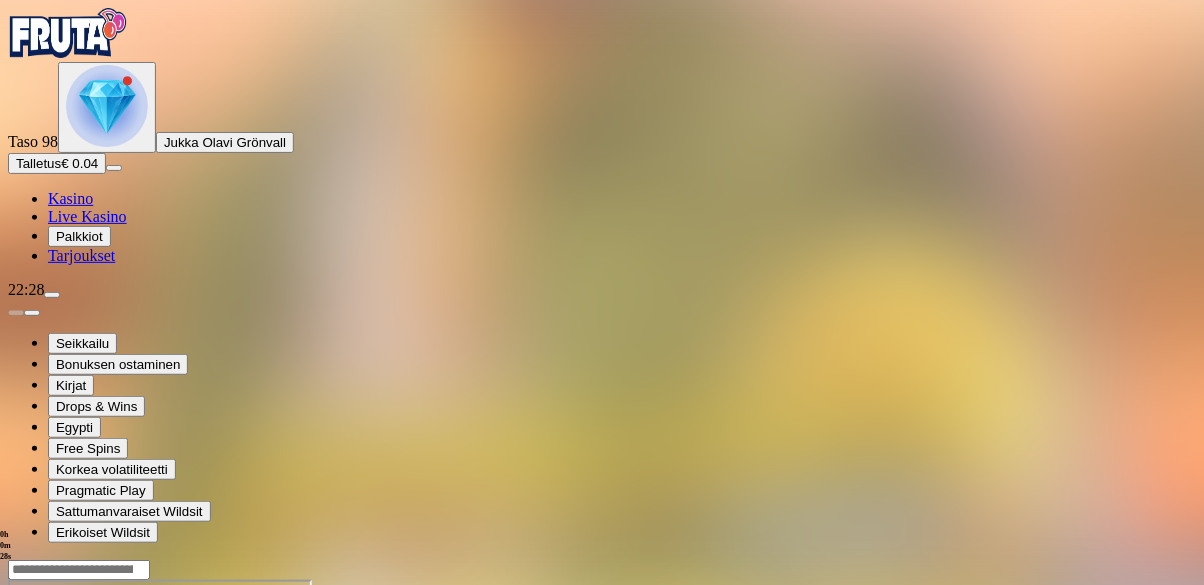 click at bounding box center (16, 752) 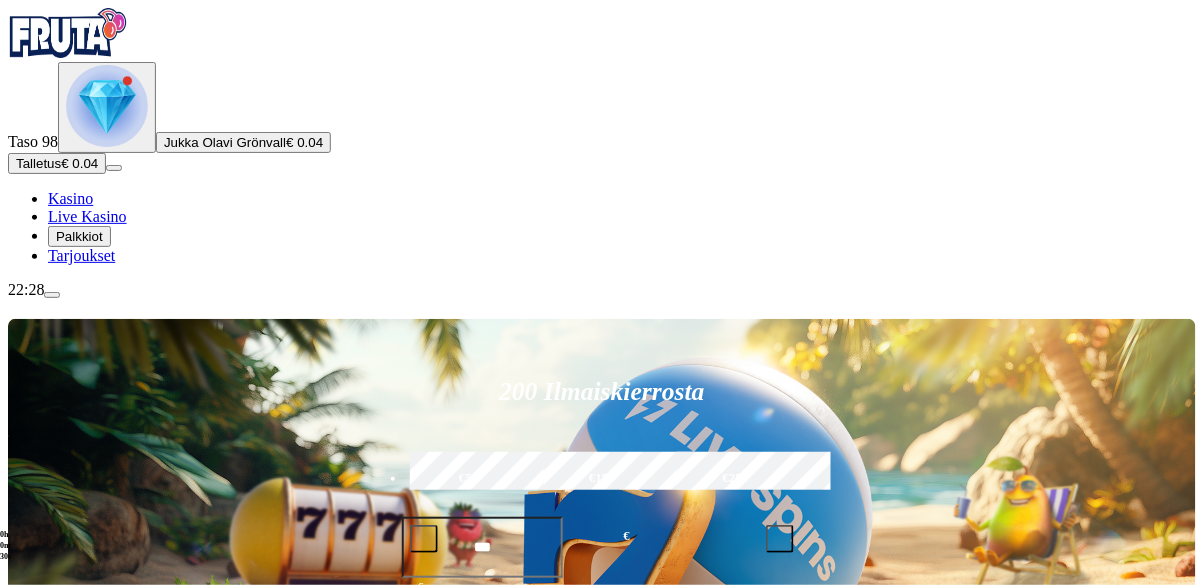click on "22:28" at bounding box center (602, 290) 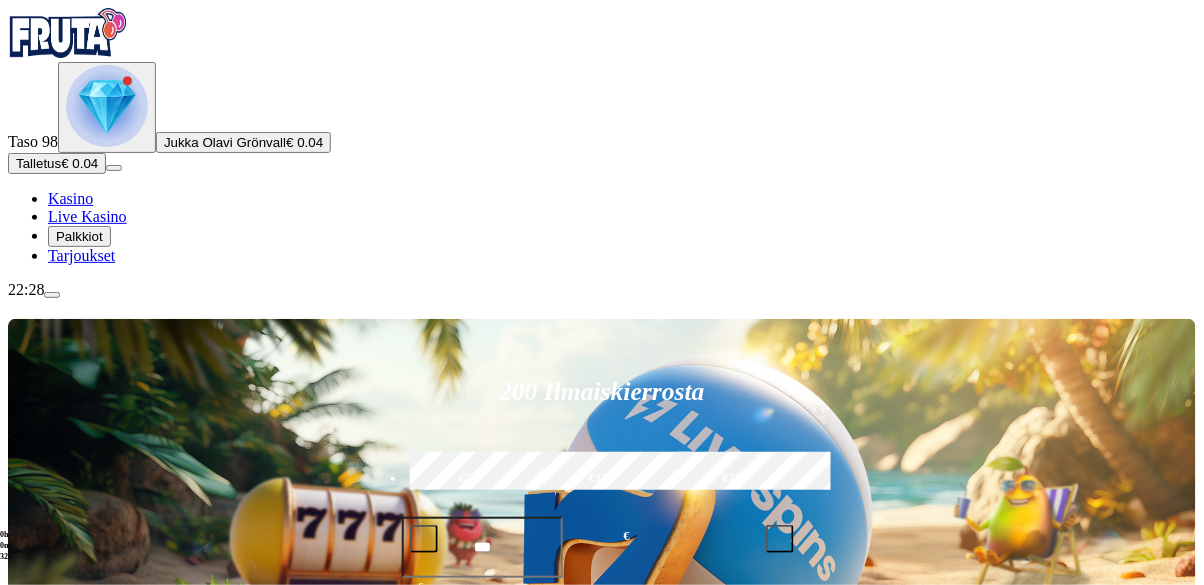 click on "22:28" at bounding box center [602, 290] 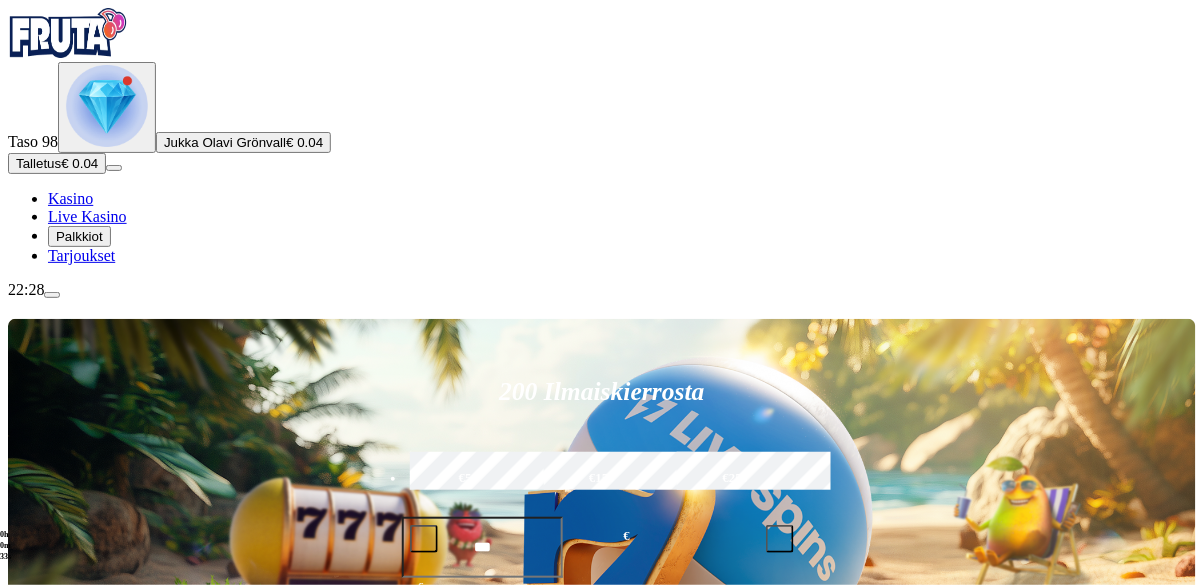 click on "22:28" at bounding box center (602, 290) 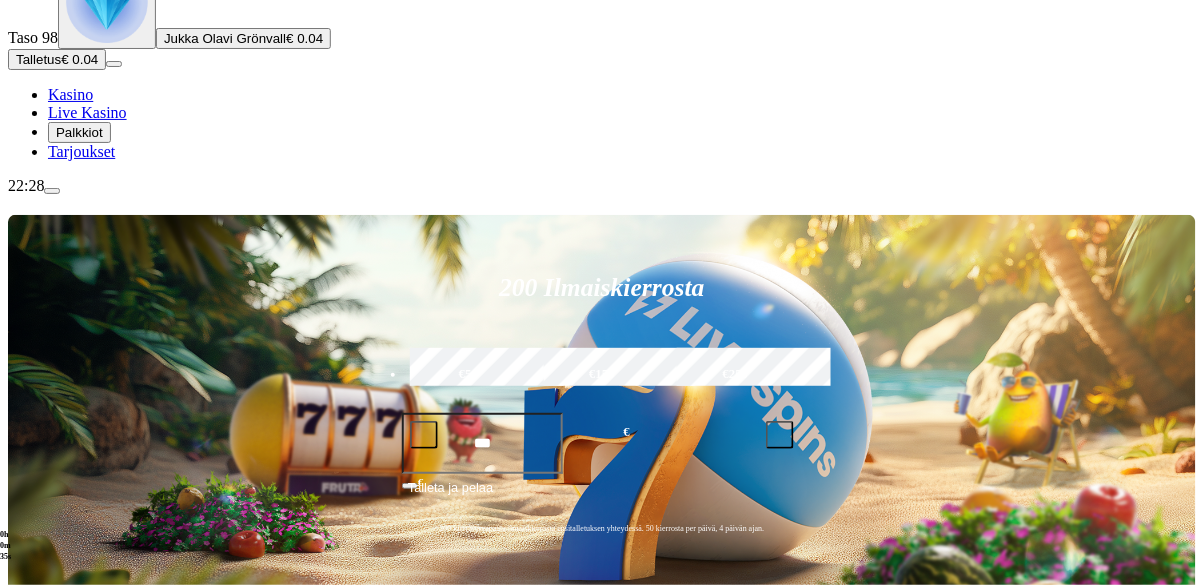 scroll, scrollTop: 109, scrollLeft: 0, axis: vertical 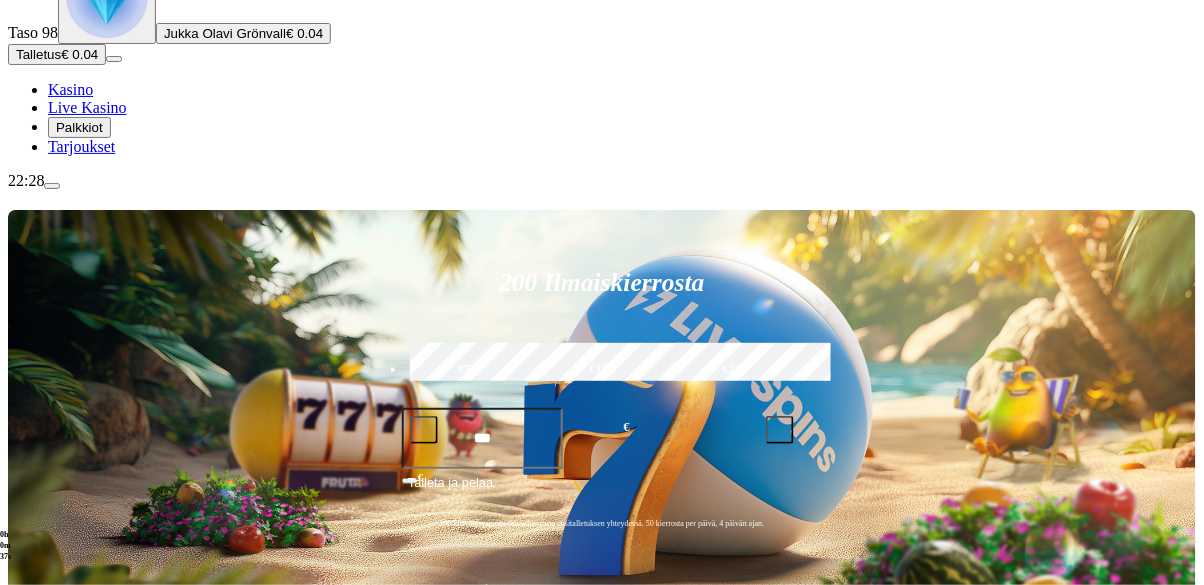 click on "Palkkiot" at bounding box center [79, 127] 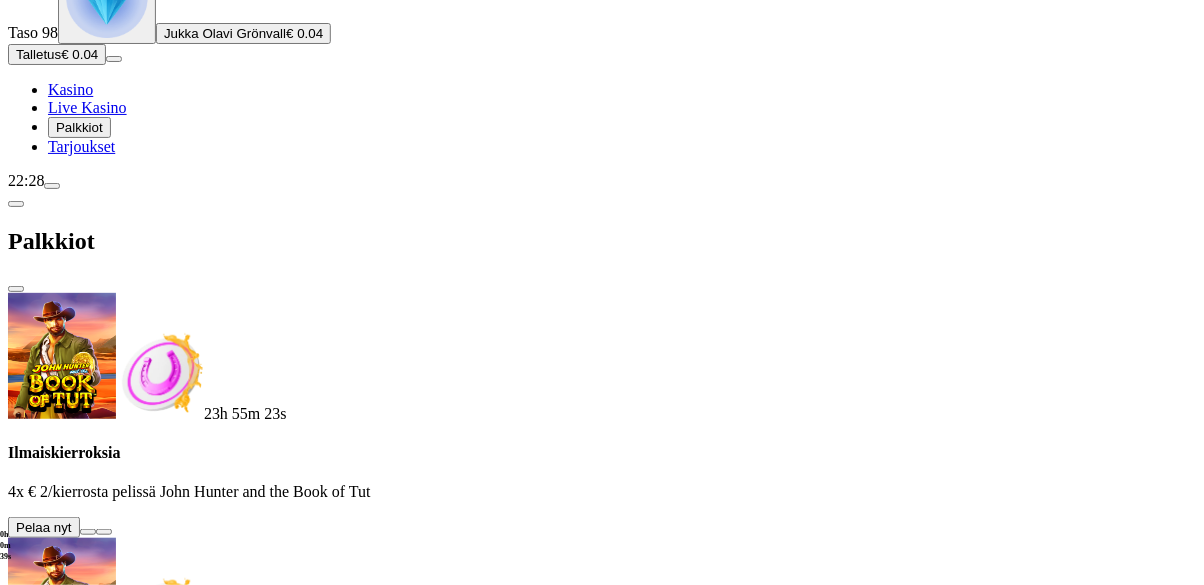 click at bounding box center [112, 985] 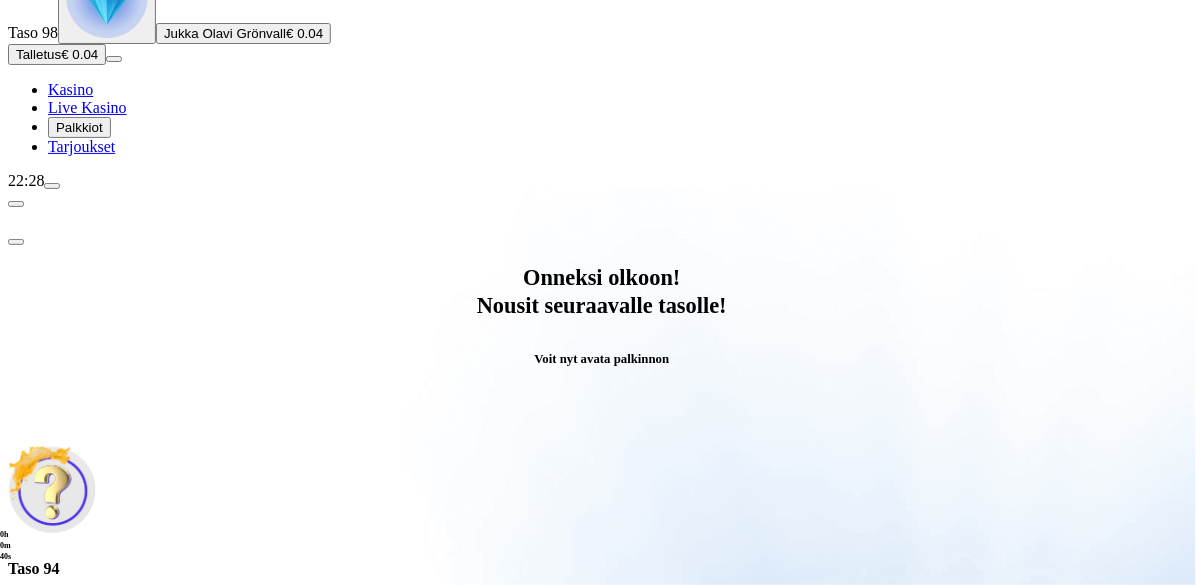 click on "Avaa palkinto" at bounding box center (602, 686) 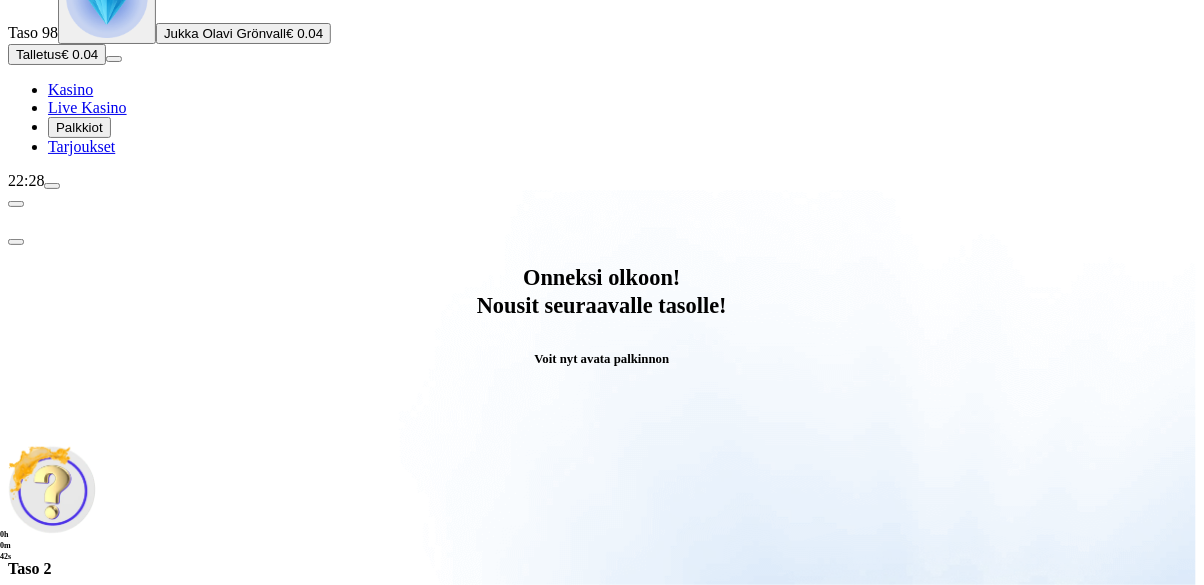 click on "Säästä myöhemmäksi" at bounding box center [602, 932] 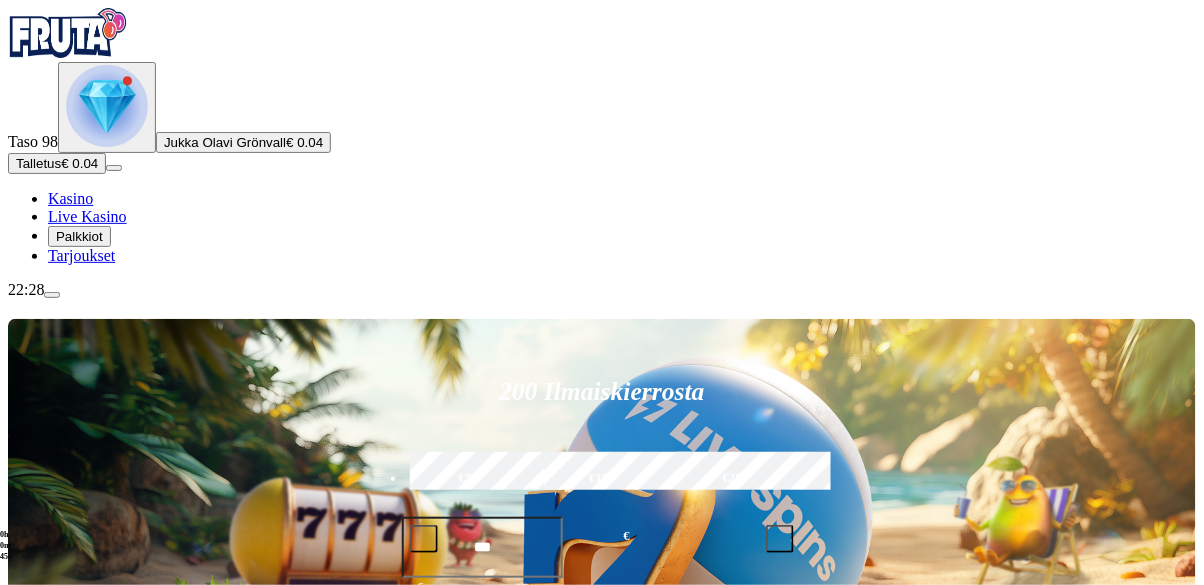 click on "Palkkiot" at bounding box center [79, 236] 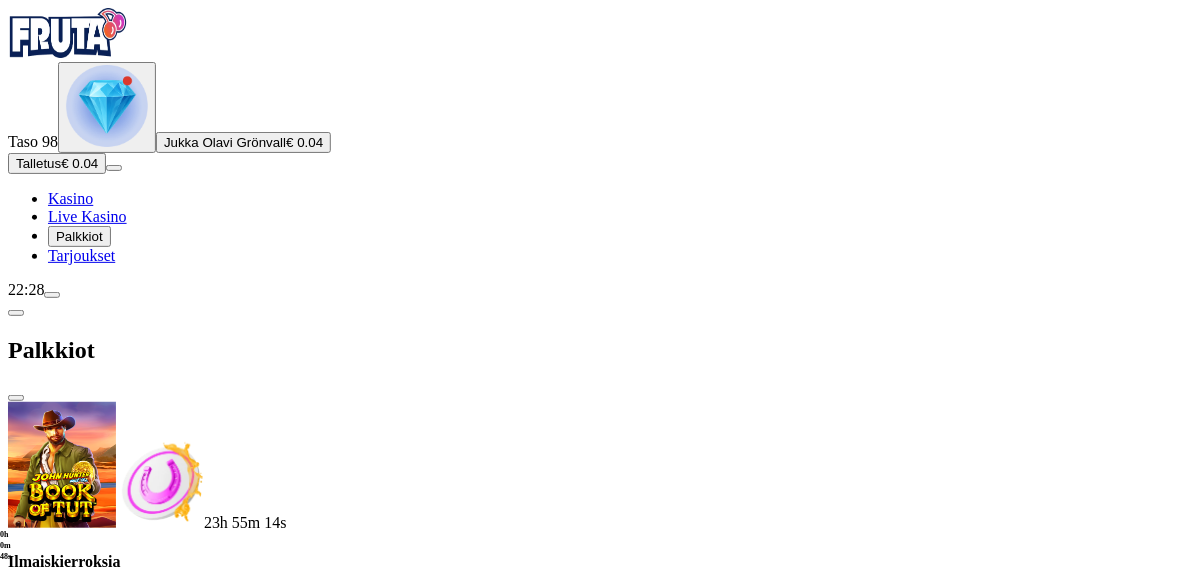 scroll, scrollTop: 248, scrollLeft: 0, axis: vertical 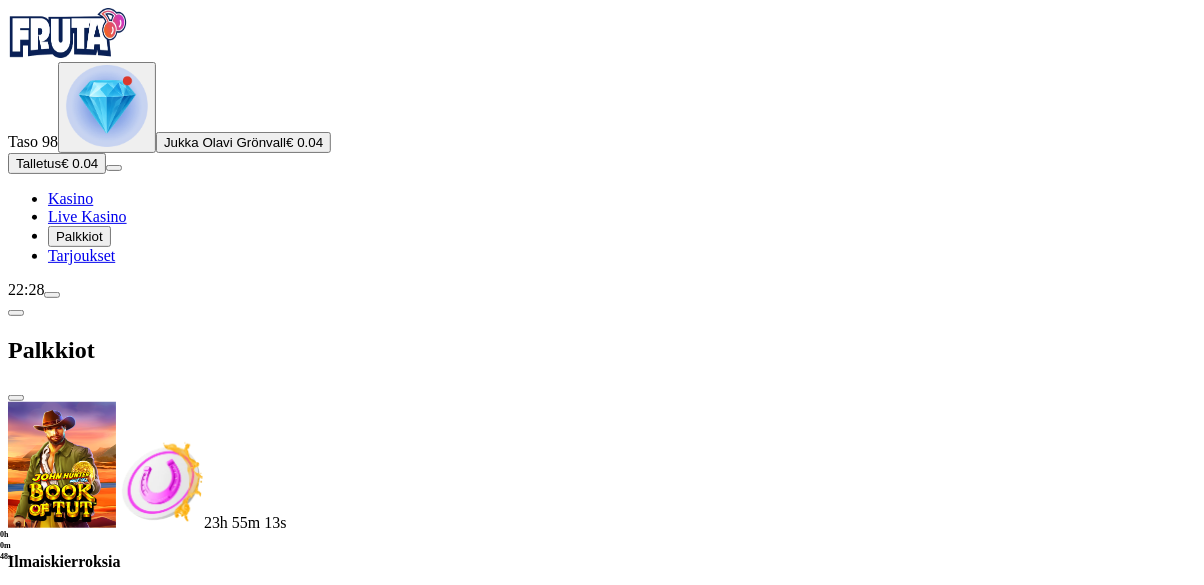 click at bounding box center [112, 1340] 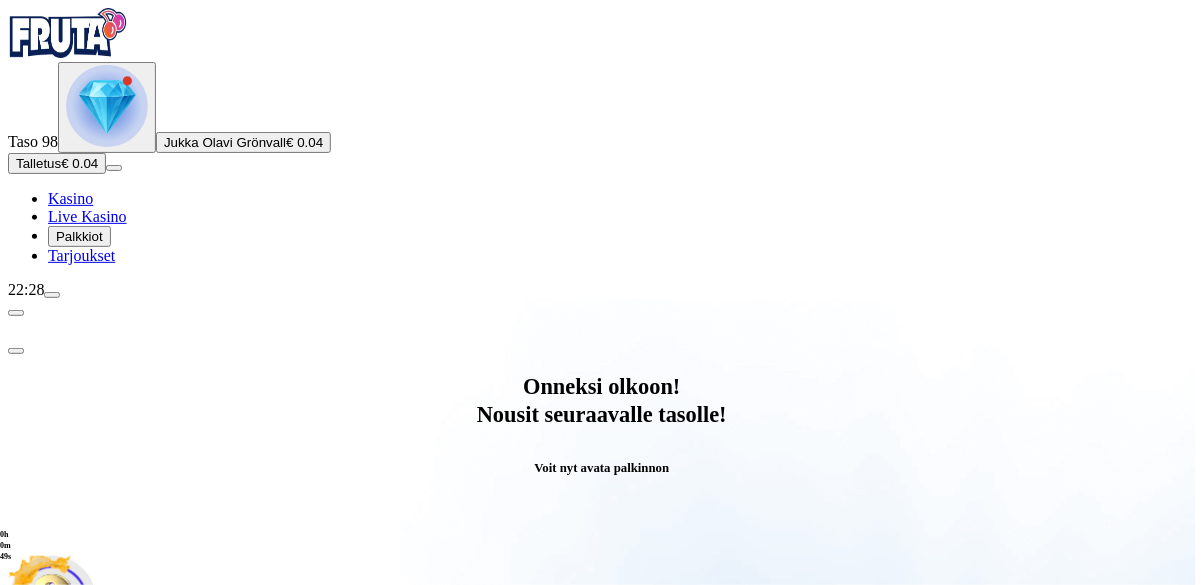 scroll, scrollTop: 0, scrollLeft: 0, axis: both 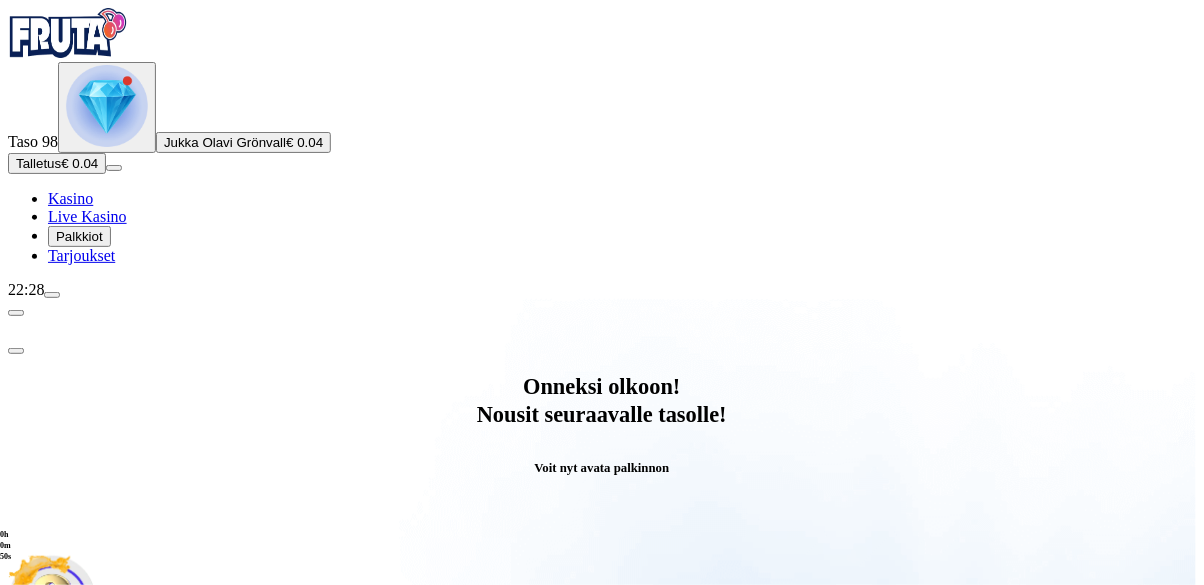 click on "Avaa palkinto" at bounding box center [602, 795] 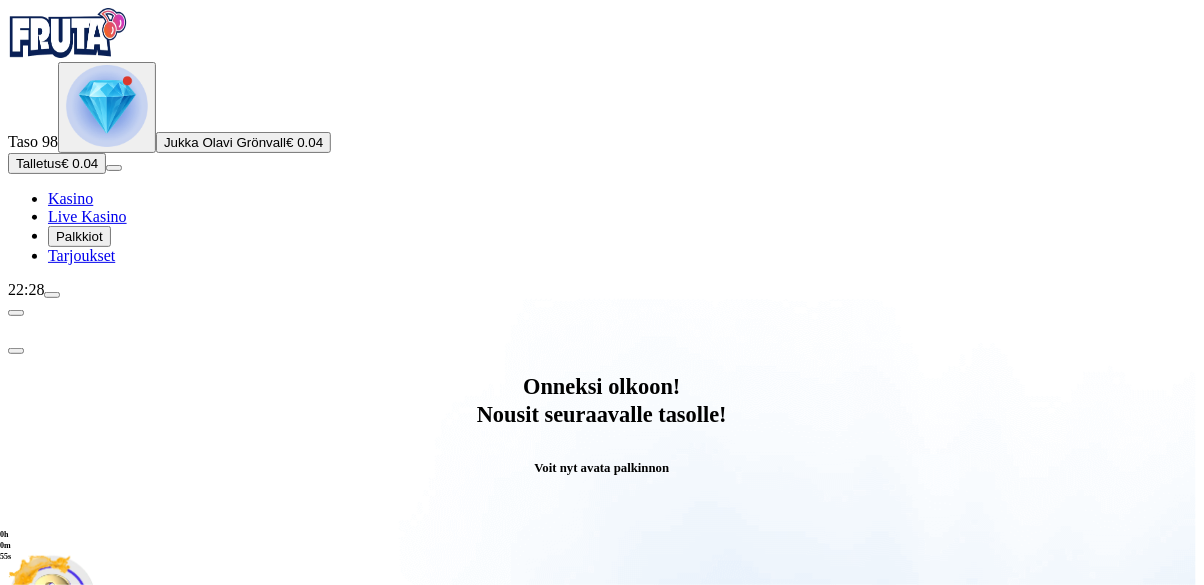 click on "Säästä myöhemmäksi" at bounding box center [601, 1041] 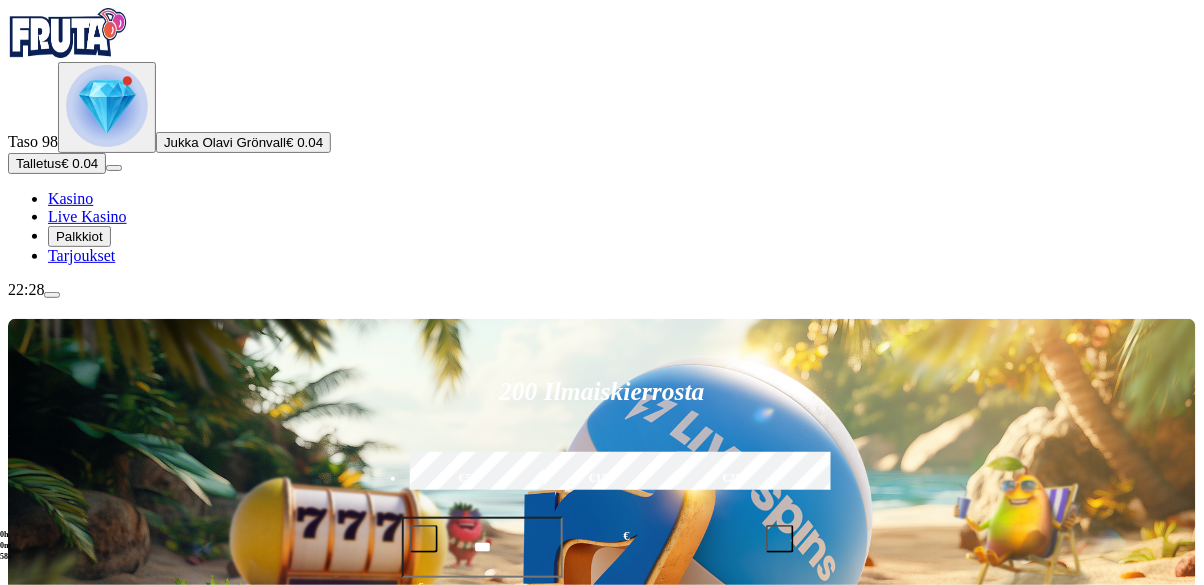 click on "Palkkiot" at bounding box center (79, 236) 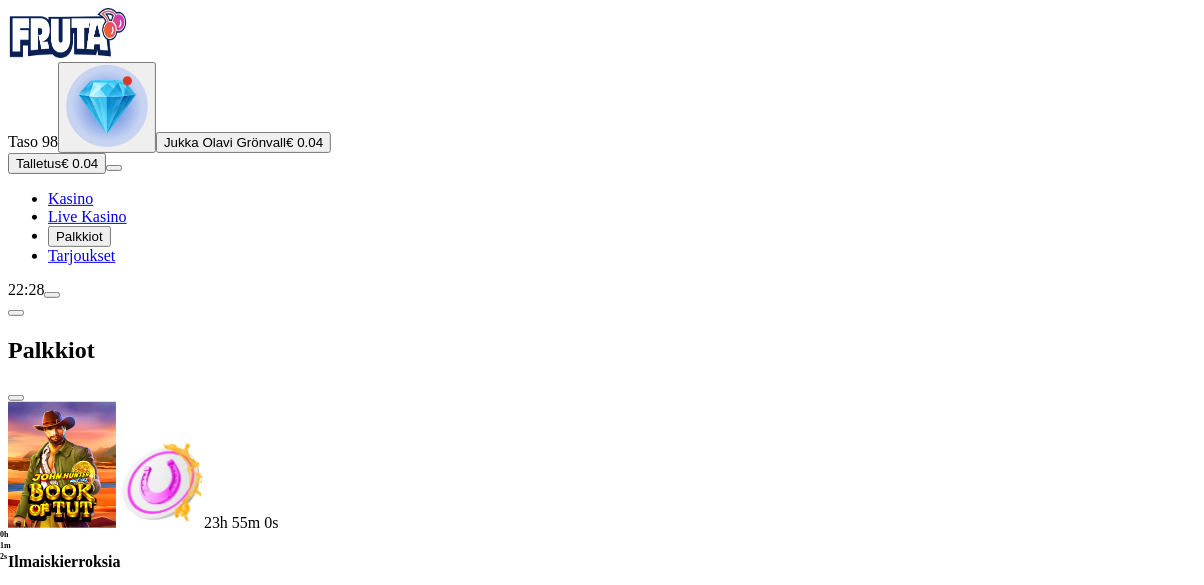 scroll, scrollTop: 365, scrollLeft: 0, axis: vertical 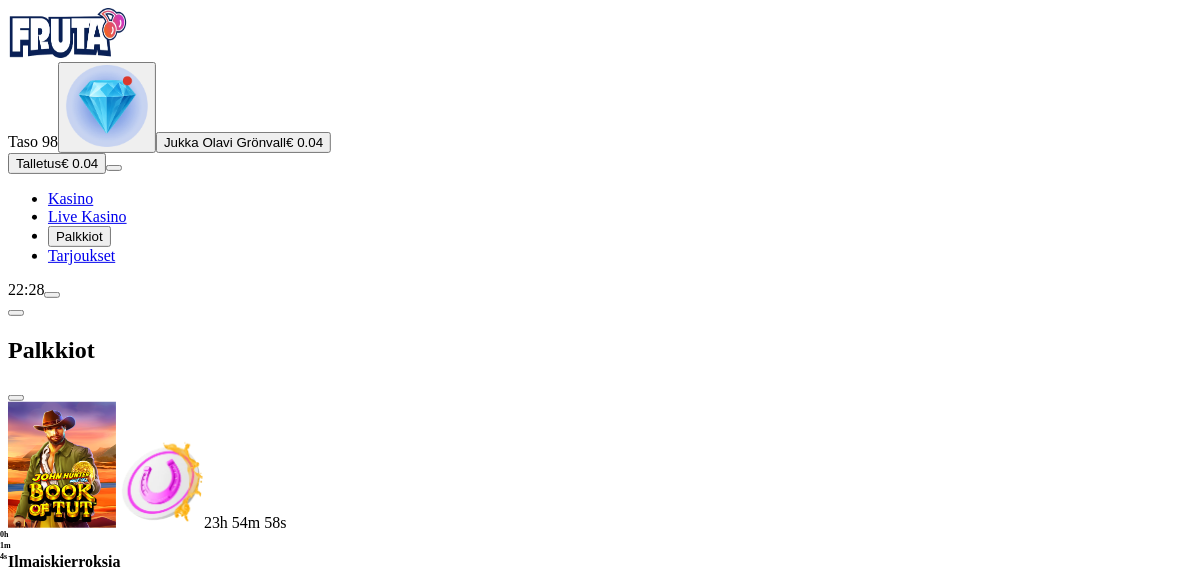click at bounding box center (112, 1585) 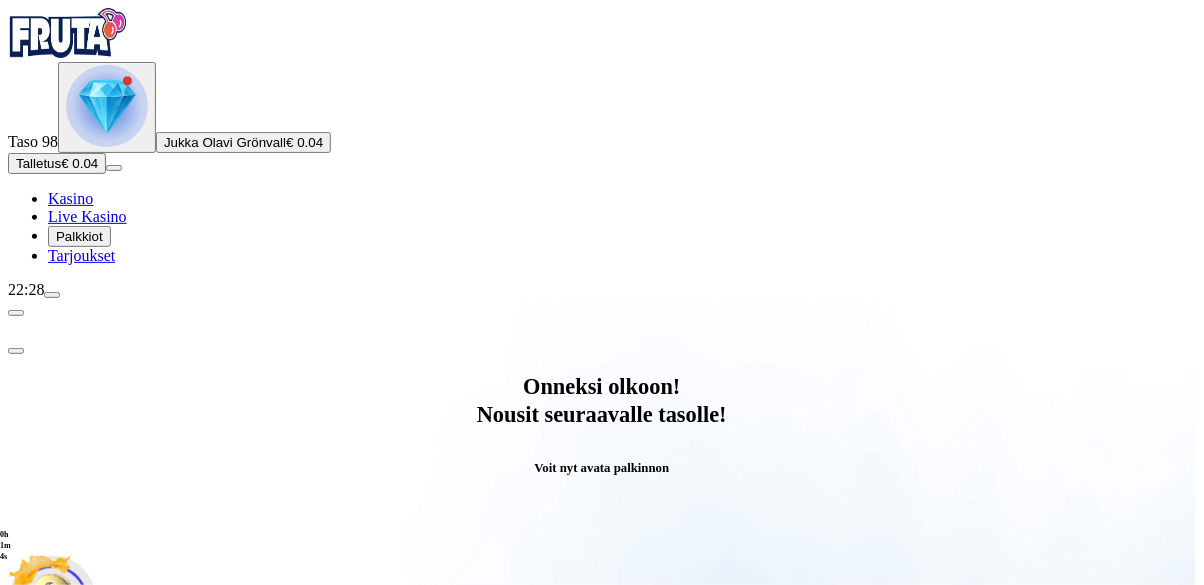 scroll, scrollTop: 0, scrollLeft: 0, axis: both 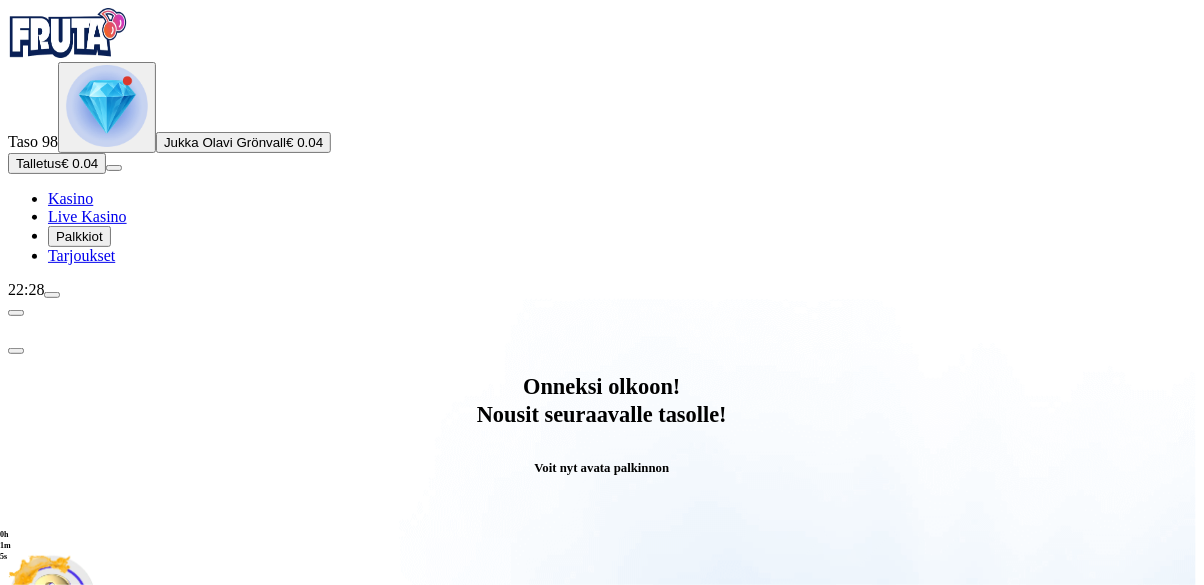 click on "Avaa palkinto" at bounding box center [602, 795] 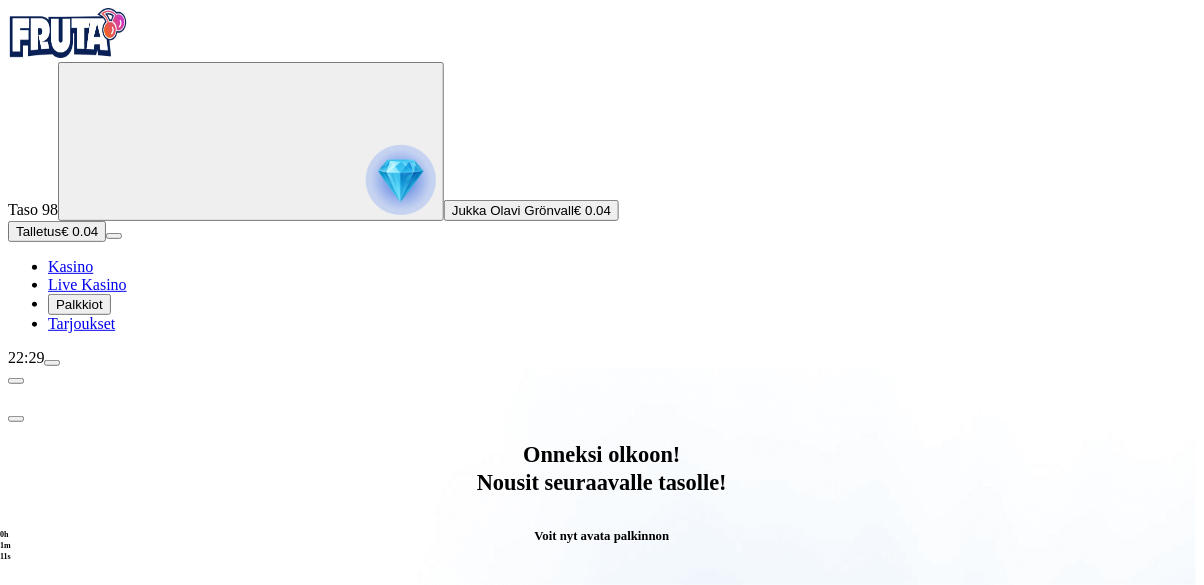 click on "Säästä myöhemmäksi" at bounding box center [601, 1109] 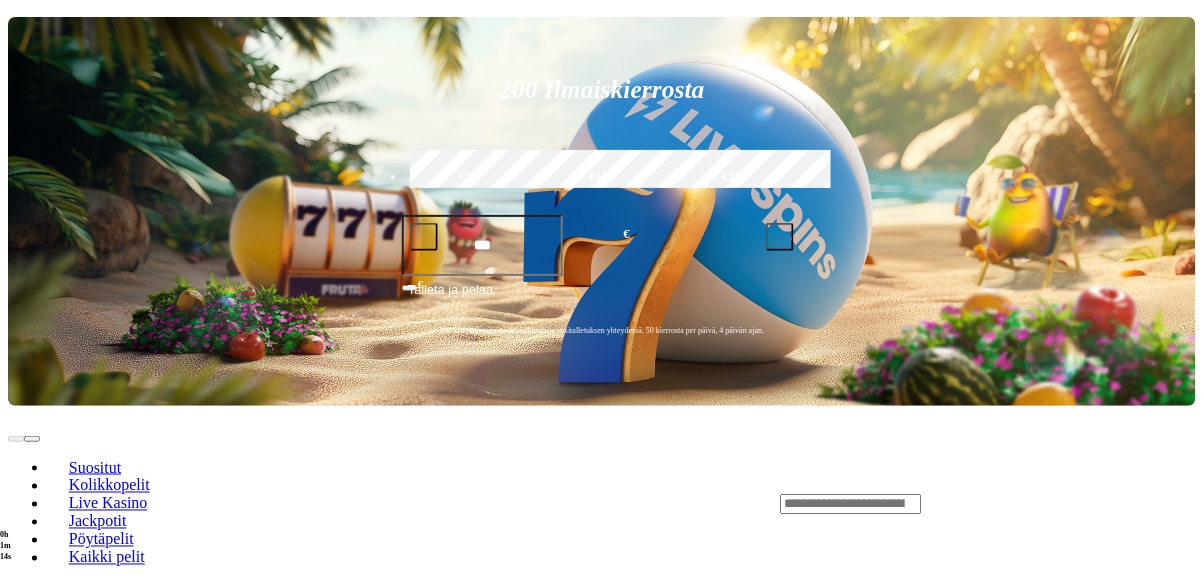scroll, scrollTop: 374, scrollLeft: 0, axis: vertical 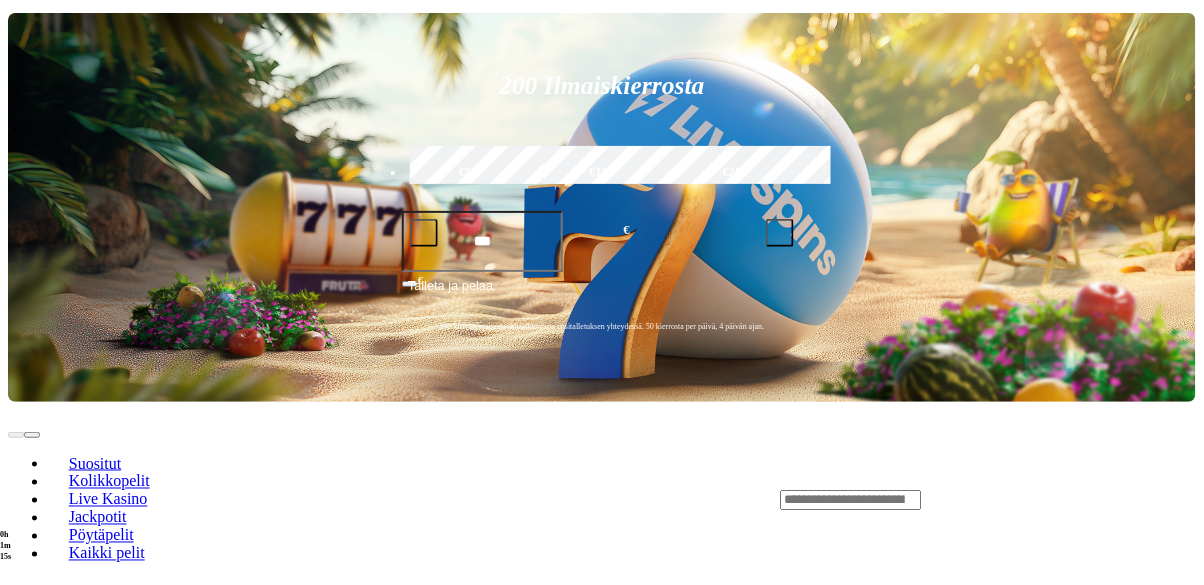 click on "Palkkiot" at bounding box center (79, -70) 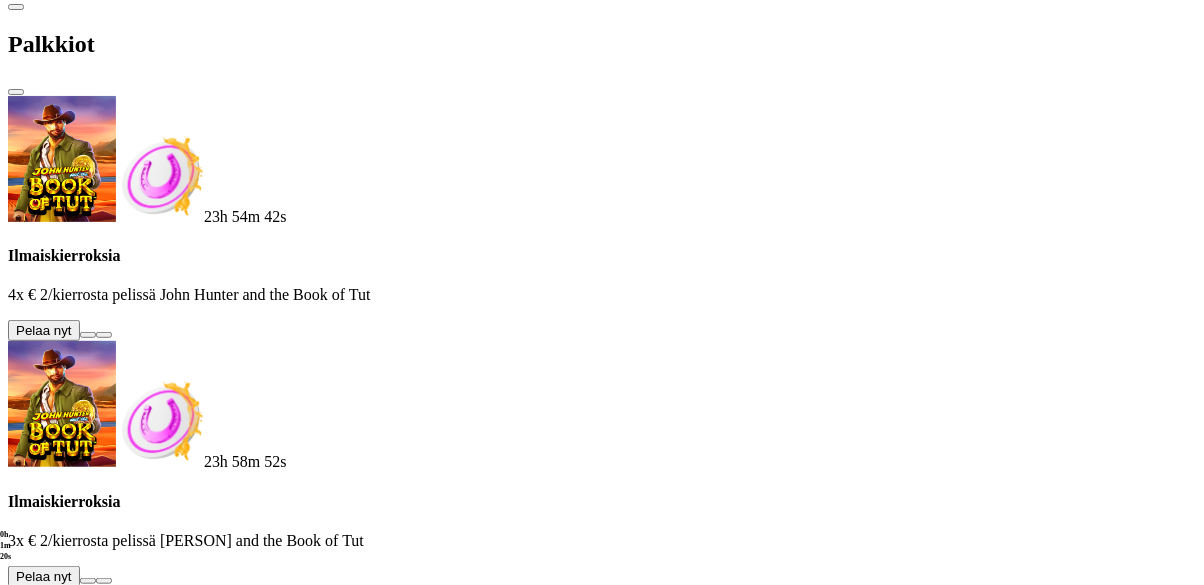 scroll, scrollTop: 0, scrollLeft: 0, axis: both 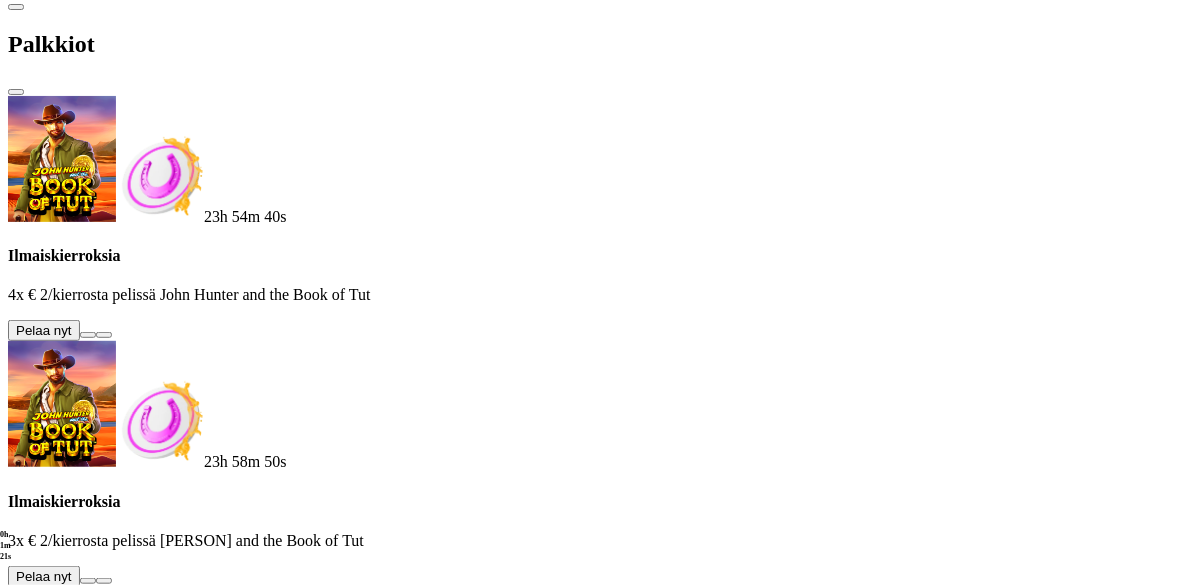 click at bounding box center (88, 335) 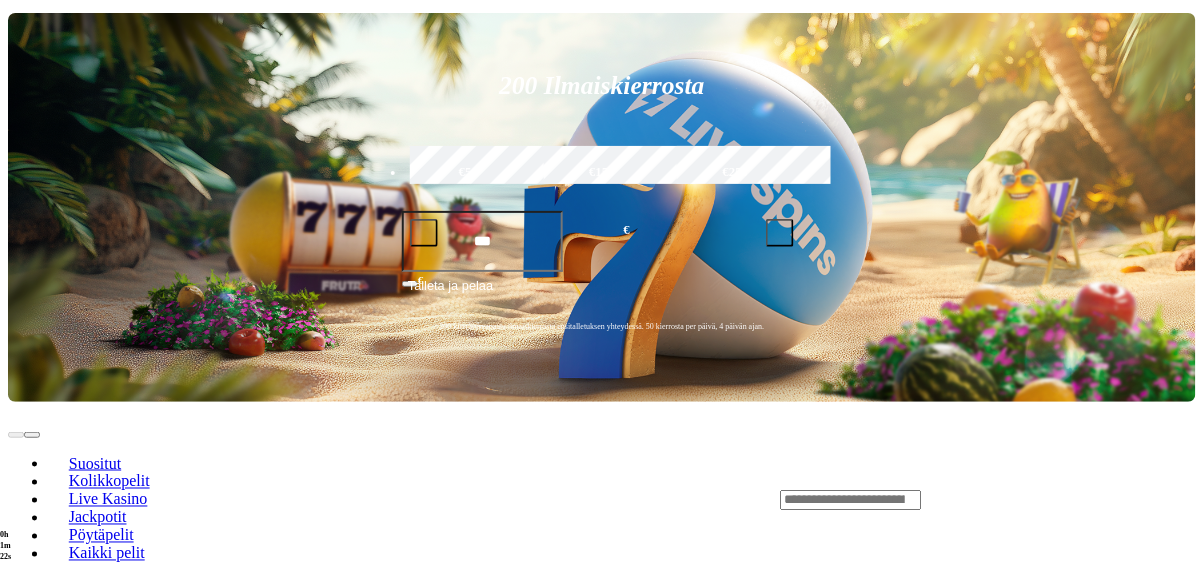 scroll, scrollTop: 0, scrollLeft: 0, axis: both 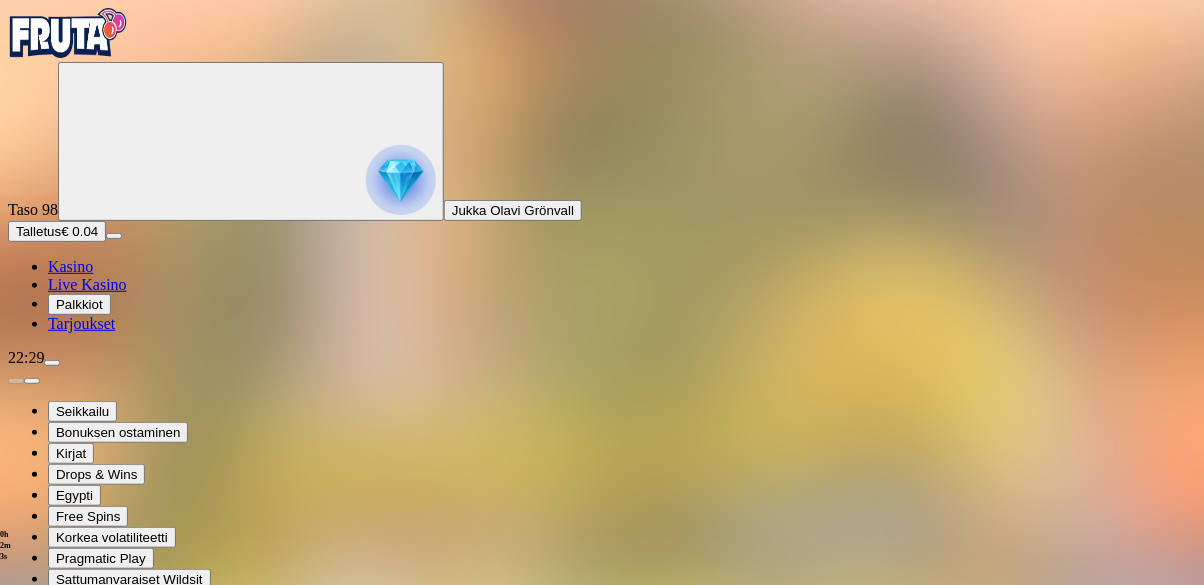 click at bounding box center [16, 820] 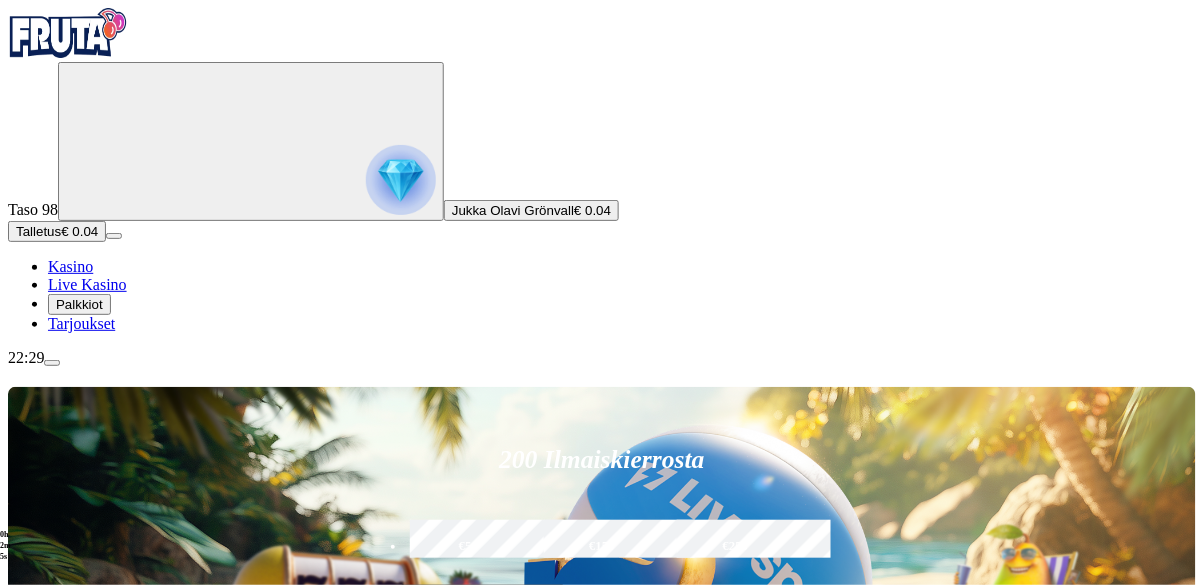 click at bounding box center (52, 363) 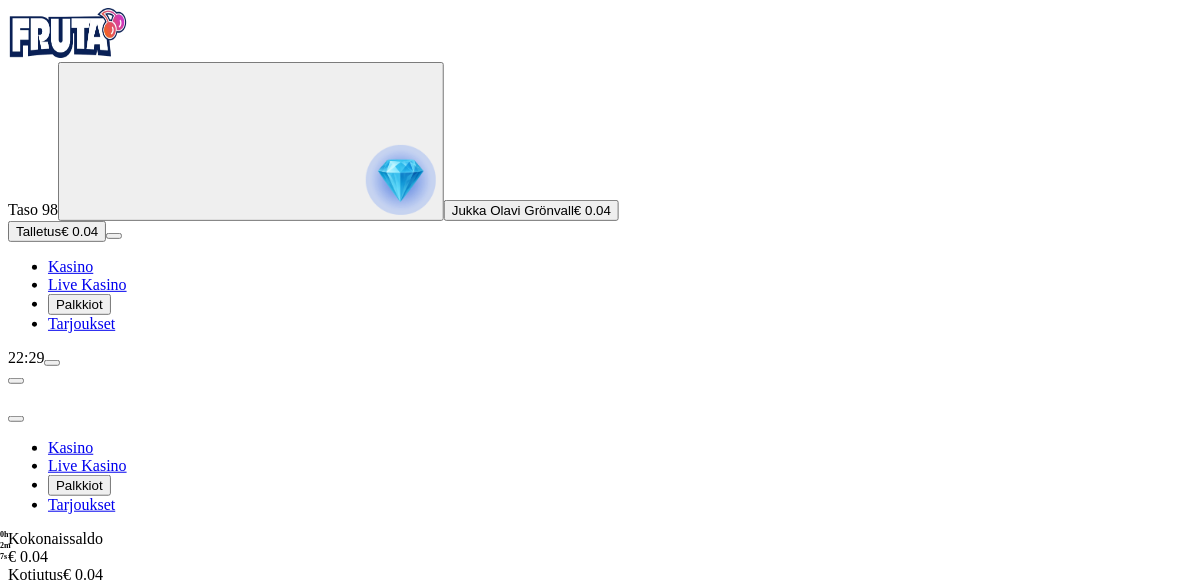 scroll, scrollTop: 31, scrollLeft: 0, axis: vertical 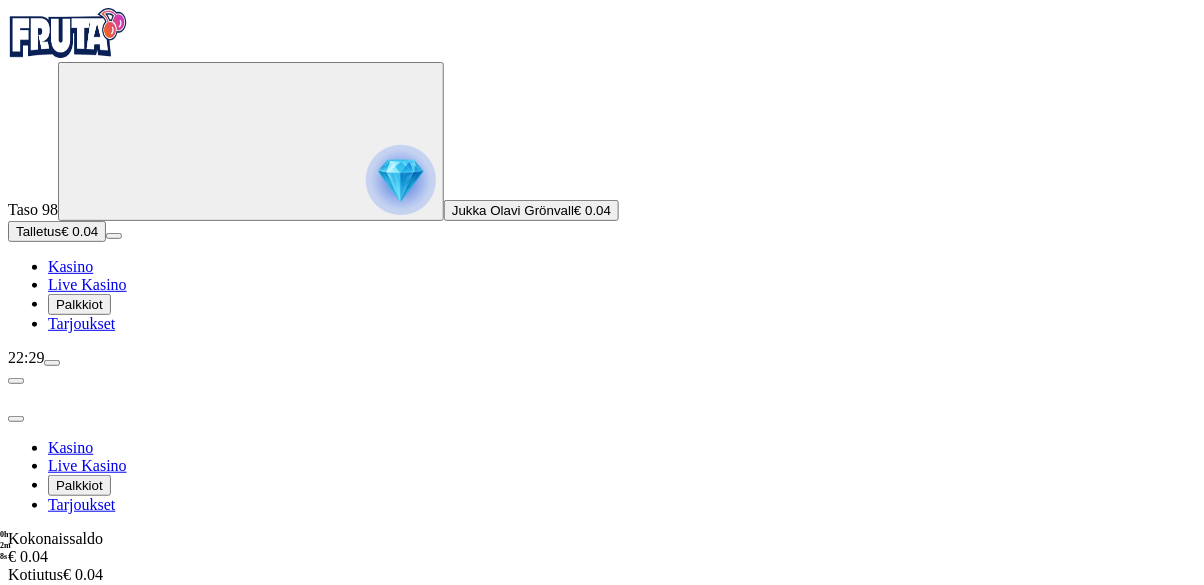click on "Kirjaudu ulos" at bounding box center [54, 854] 